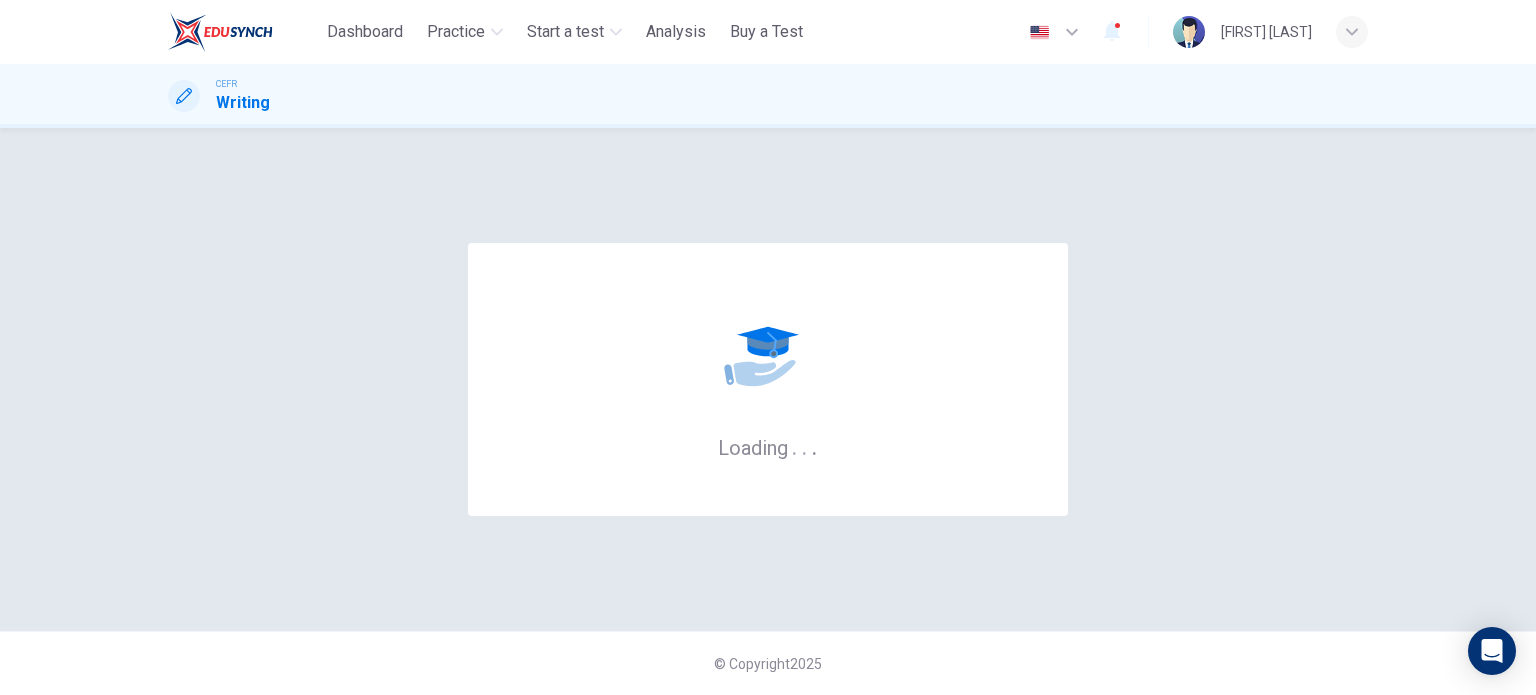 scroll, scrollTop: 0, scrollLeft: 0, axis: both 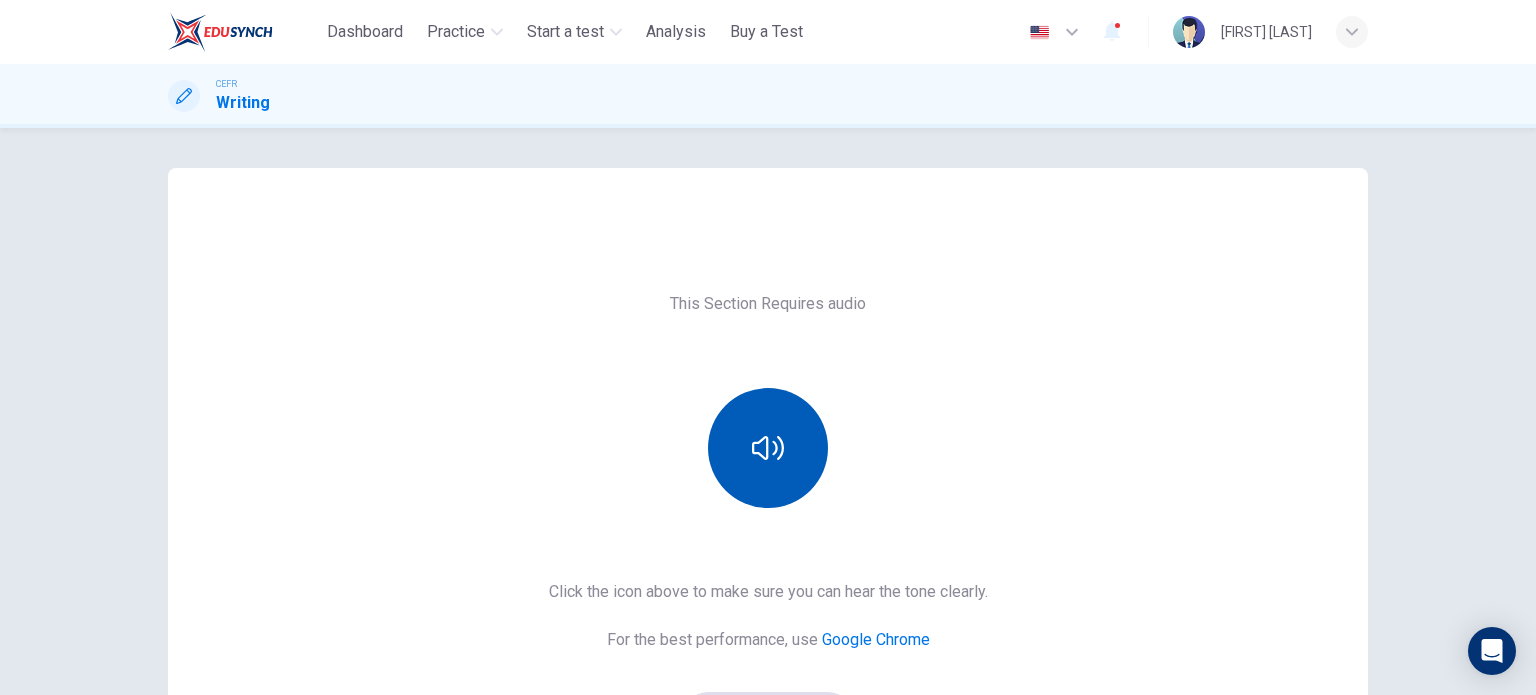 click at bounding box center (768, 448) 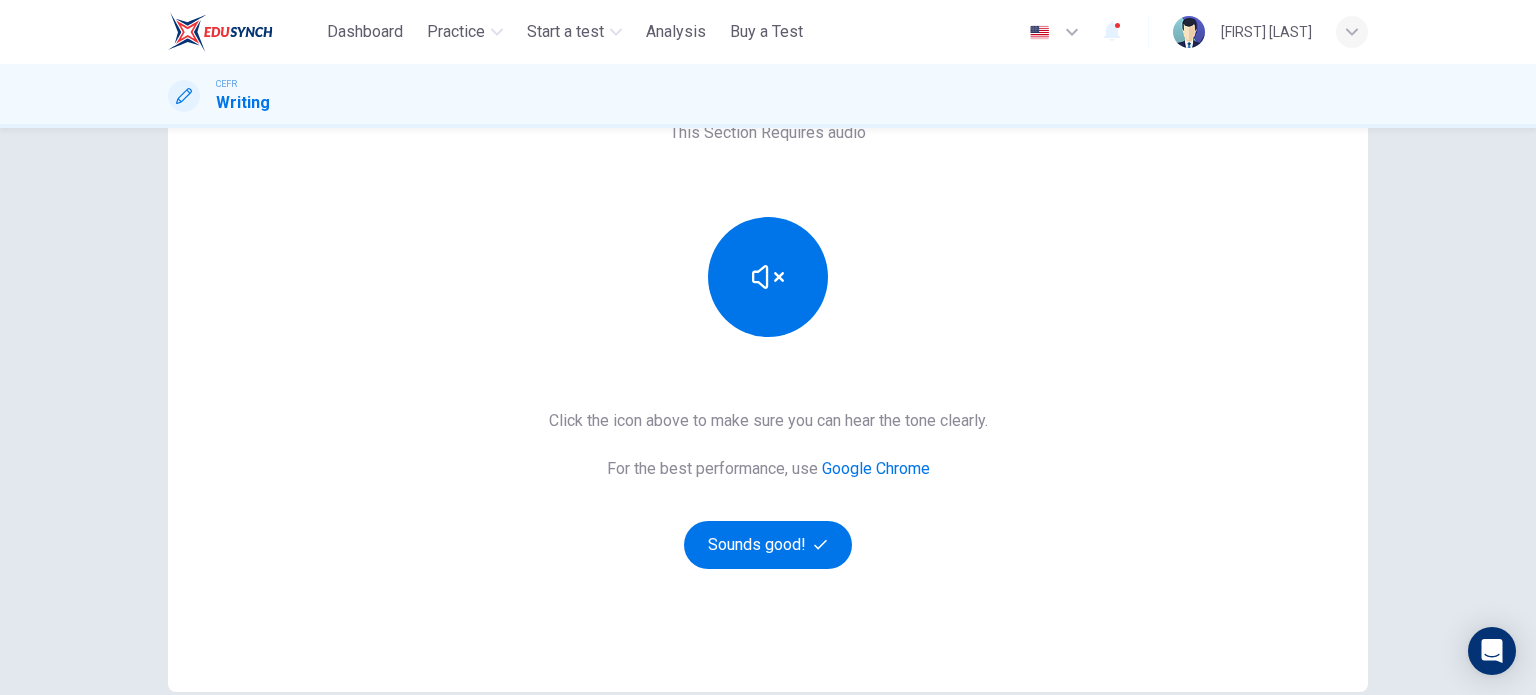 scroll, scrollTop: 200, scrollLeft: 0, axis: vertical 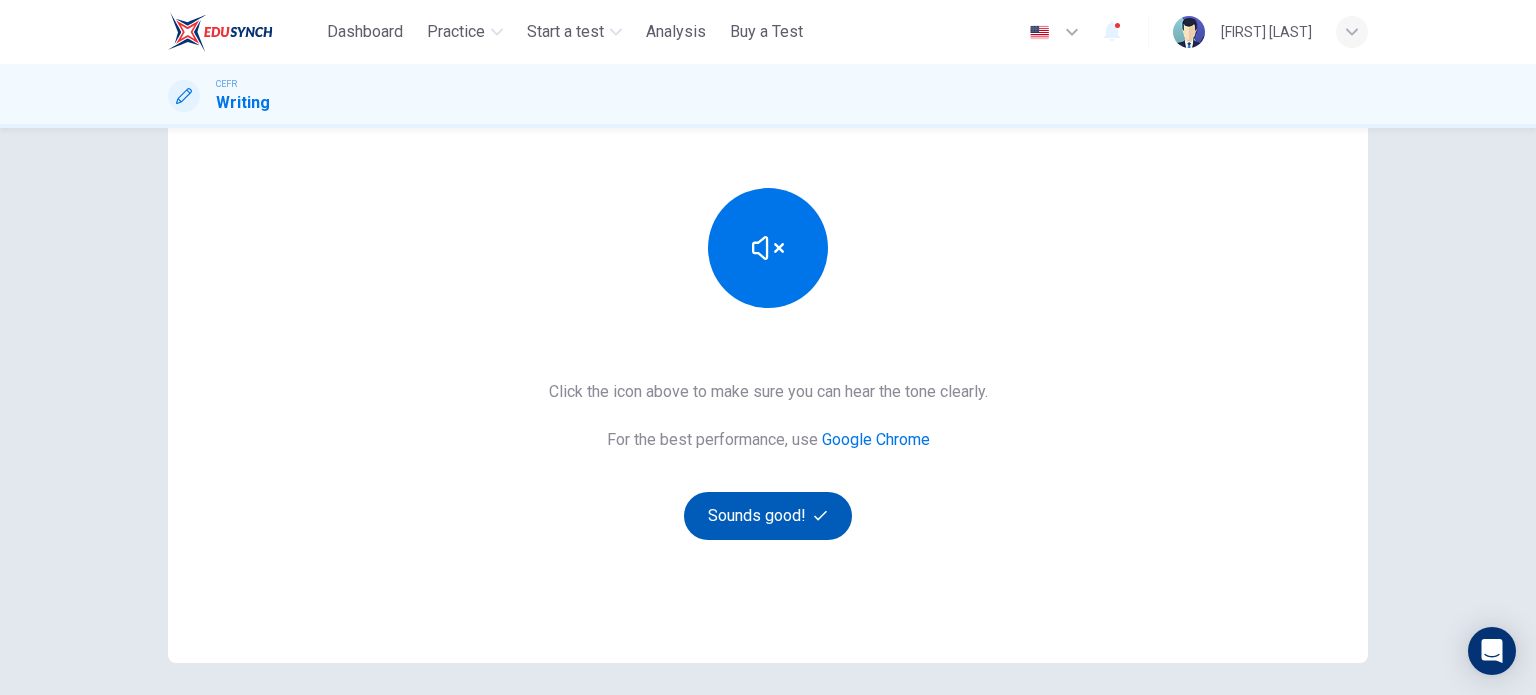 click on "Sounds good!" at bounding box center [768, 516] 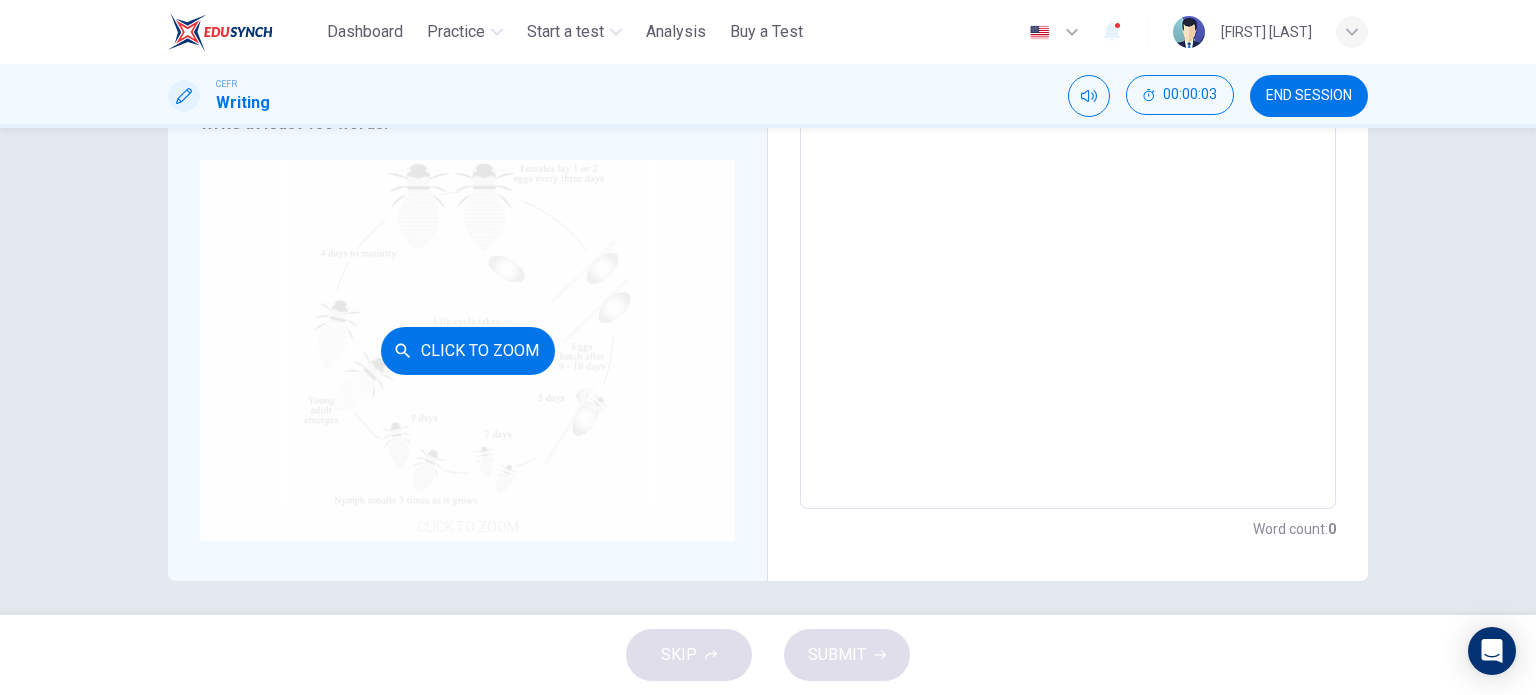 scroll, scrollTop: 365, scrollLeft: 0, axis: vertical 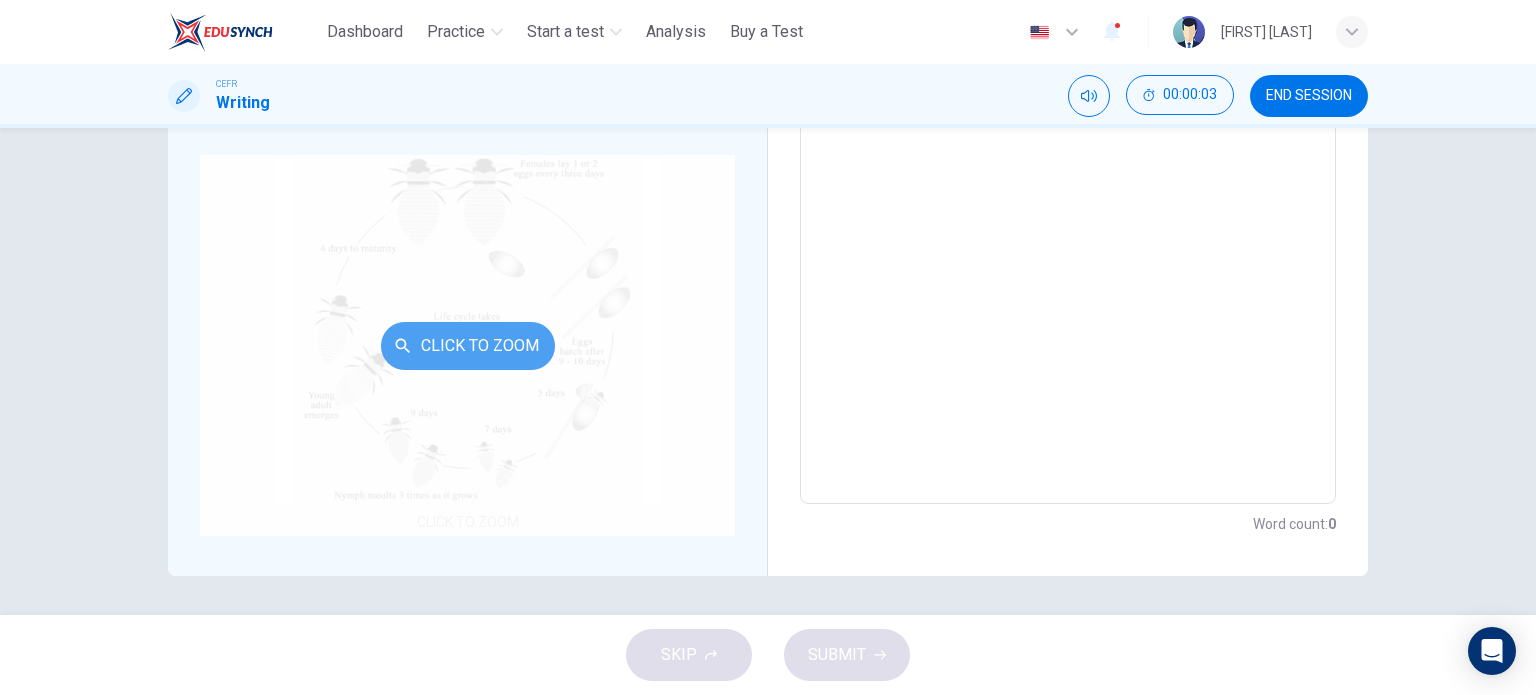 click on "Click to Zoom" at bounding box center [468, 346] 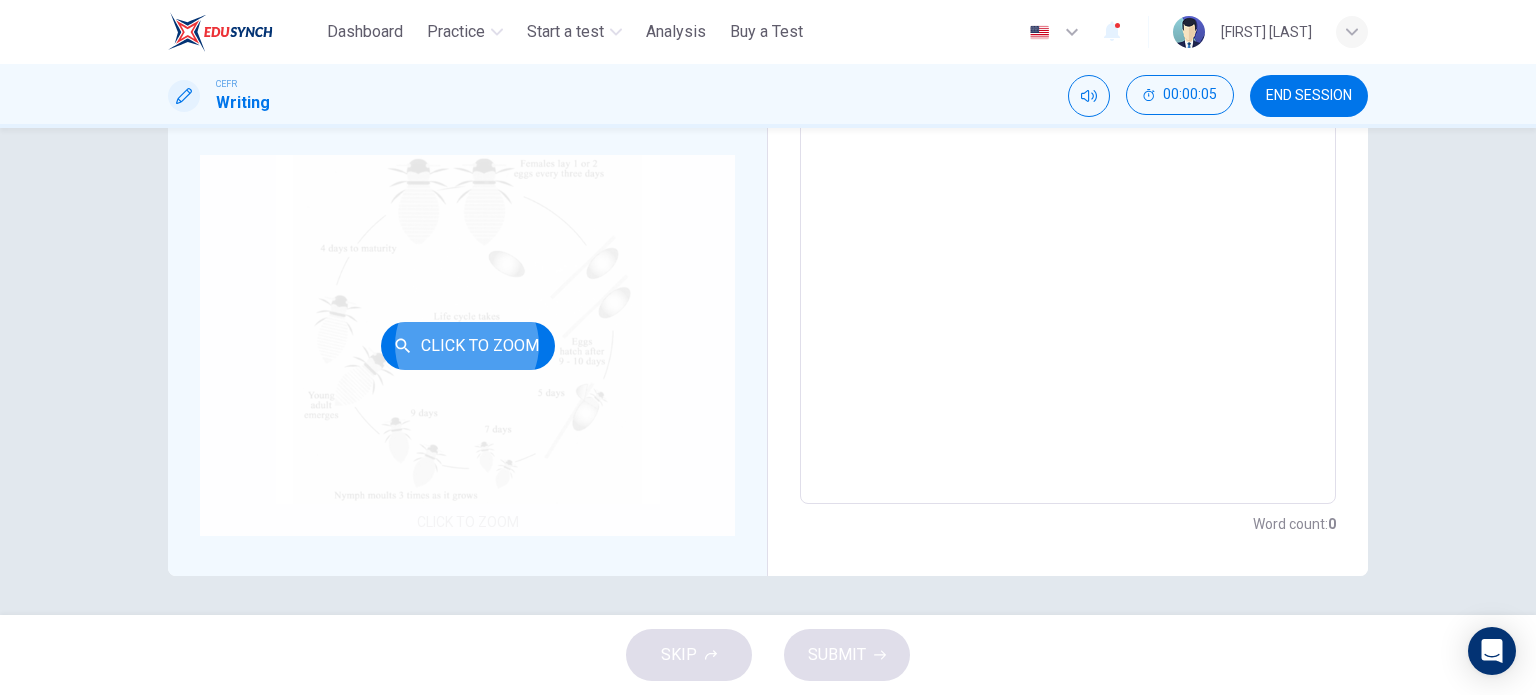 type 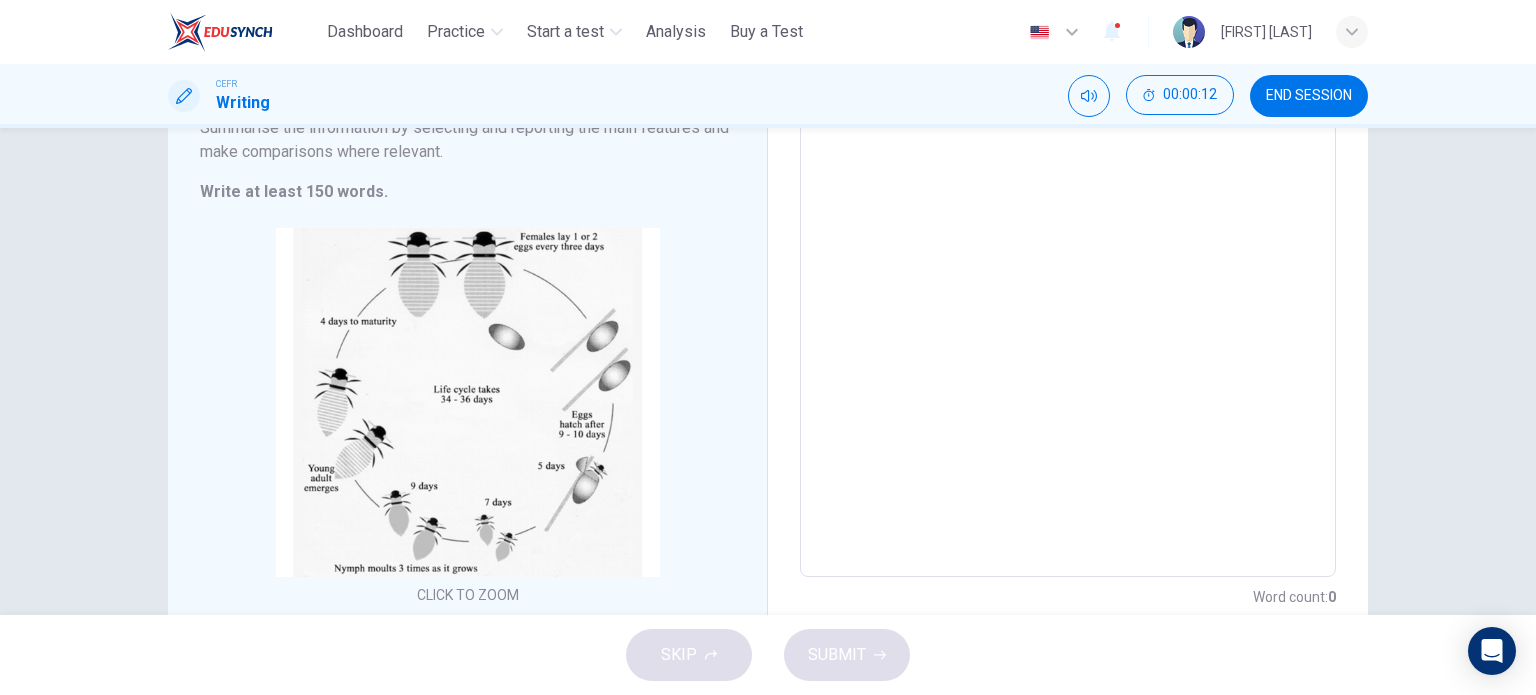 scroll, scrollTop: 300, scrollLeft: 0, axis: vertical 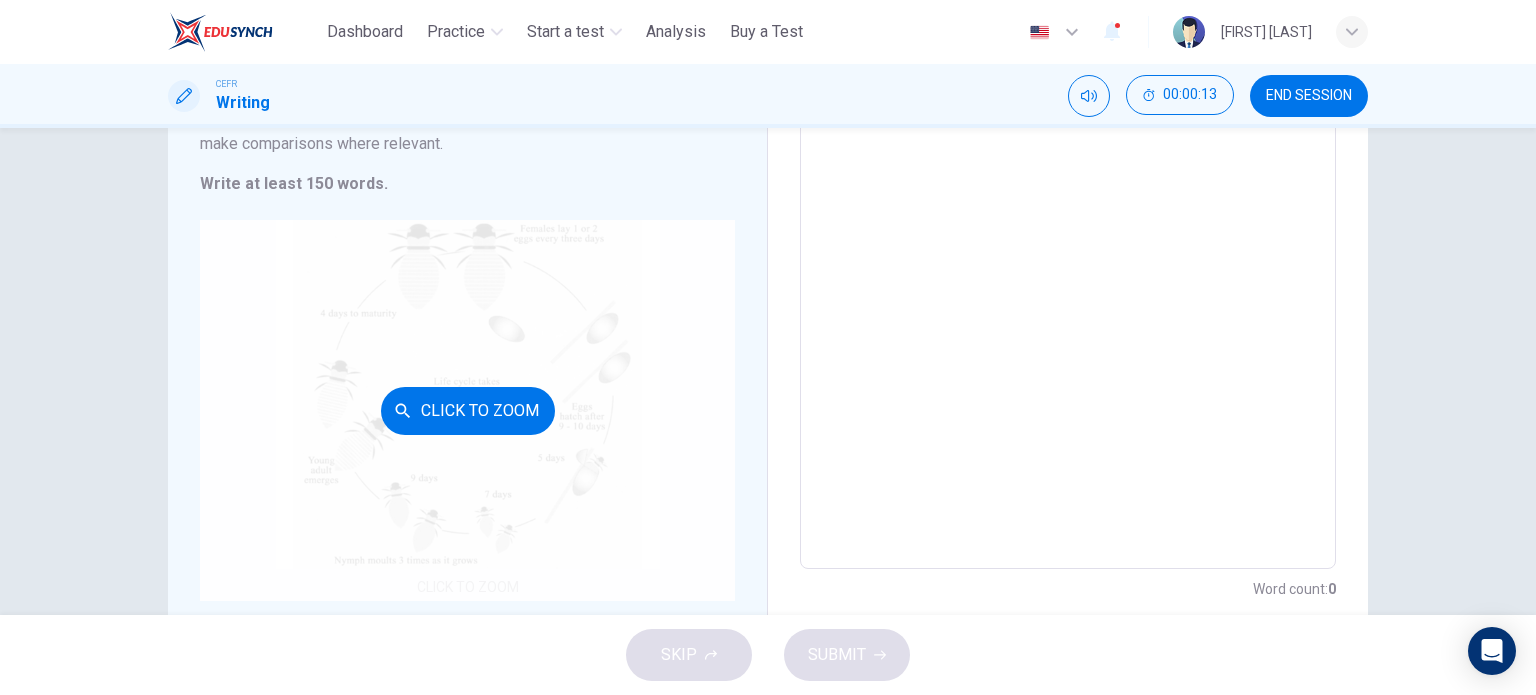 click on "Click to Zoom" at bounding box center (467, 410) 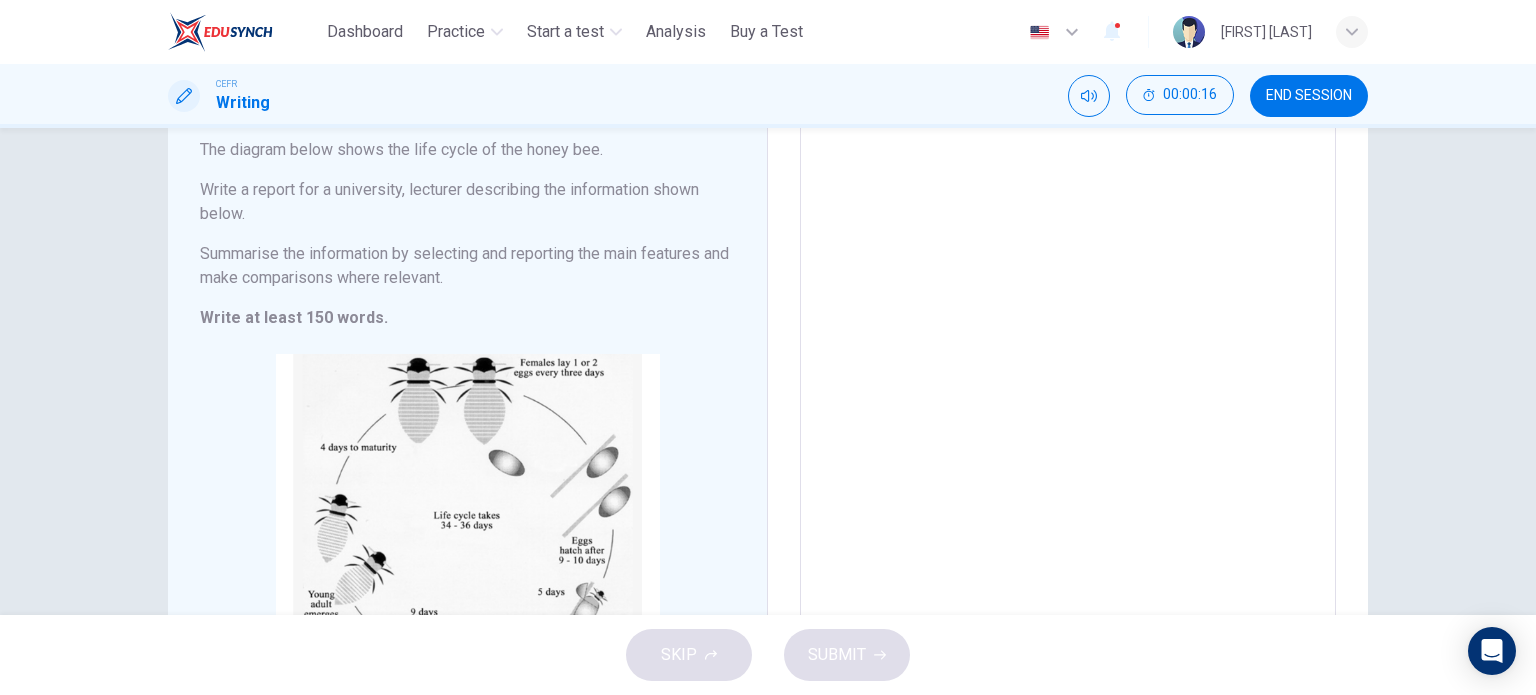 scroll, scrollTop: 65, scrollLeft: 0, axis: vertical 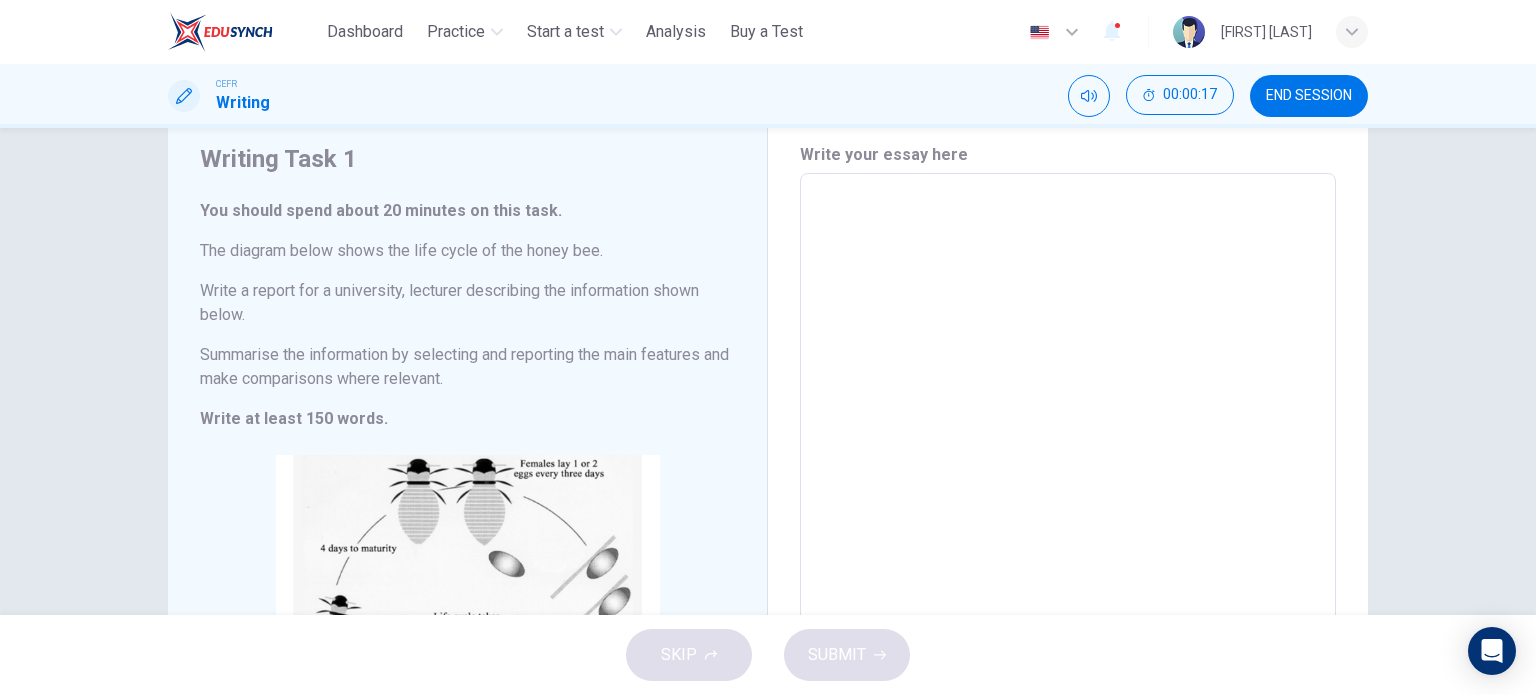 click on "END SESSION" at bounding box center (1309, 96) 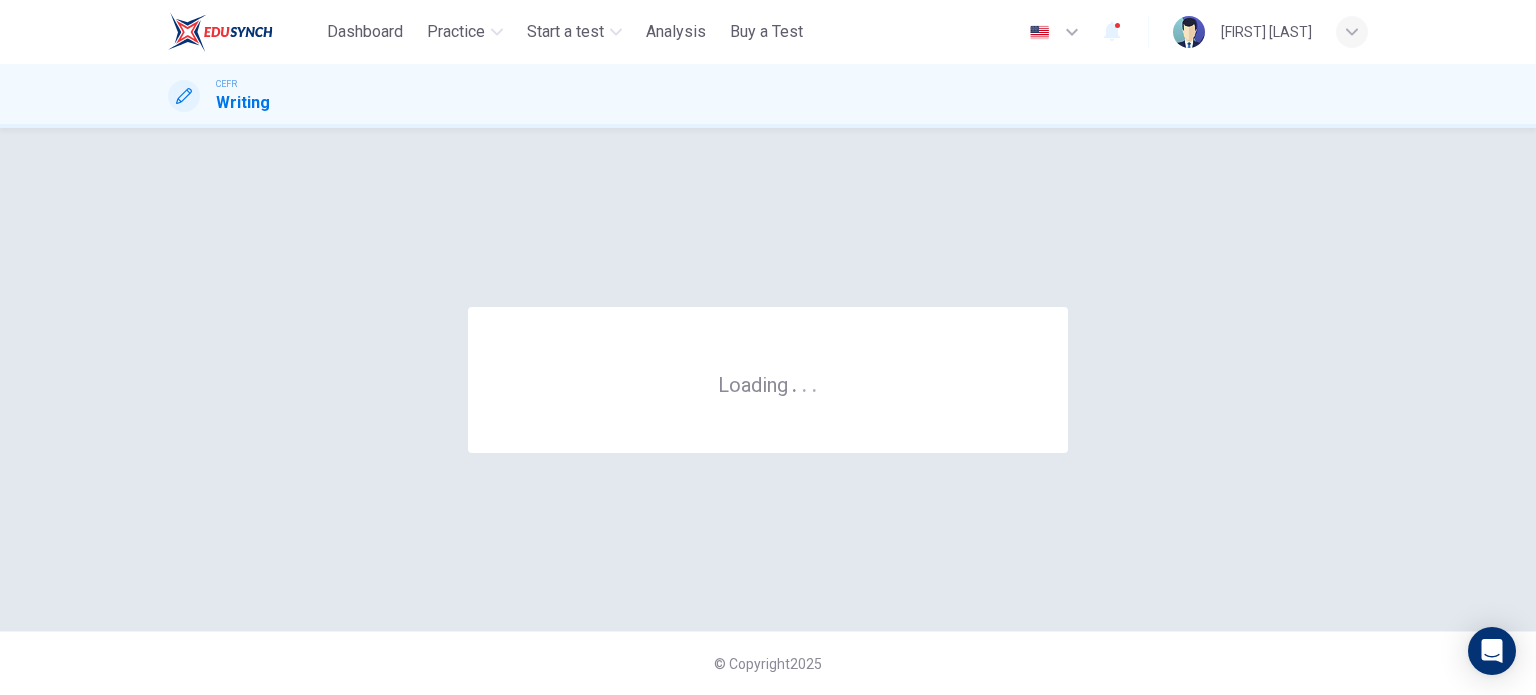 scroll, scrollTop: 0, scrollLeft: 0, axis: both 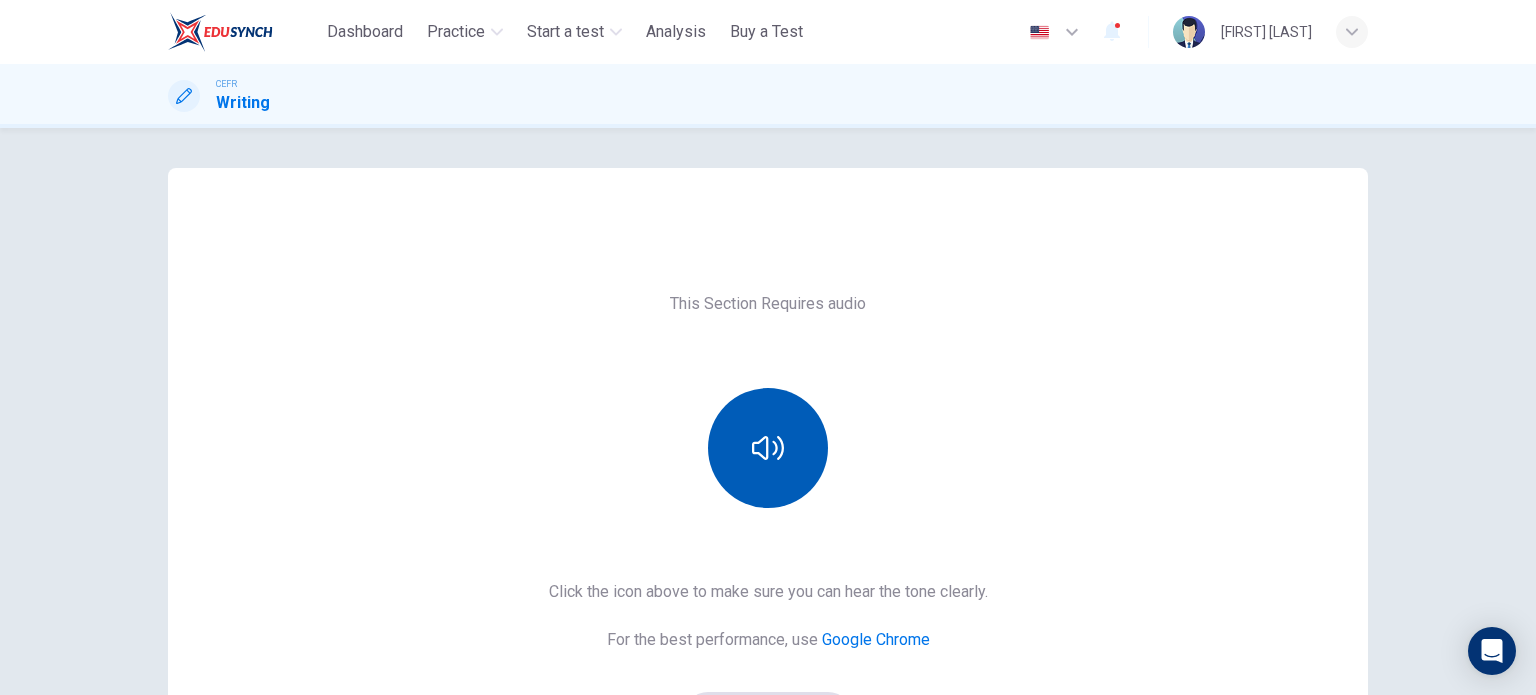 click at bounding box center [768, 448] 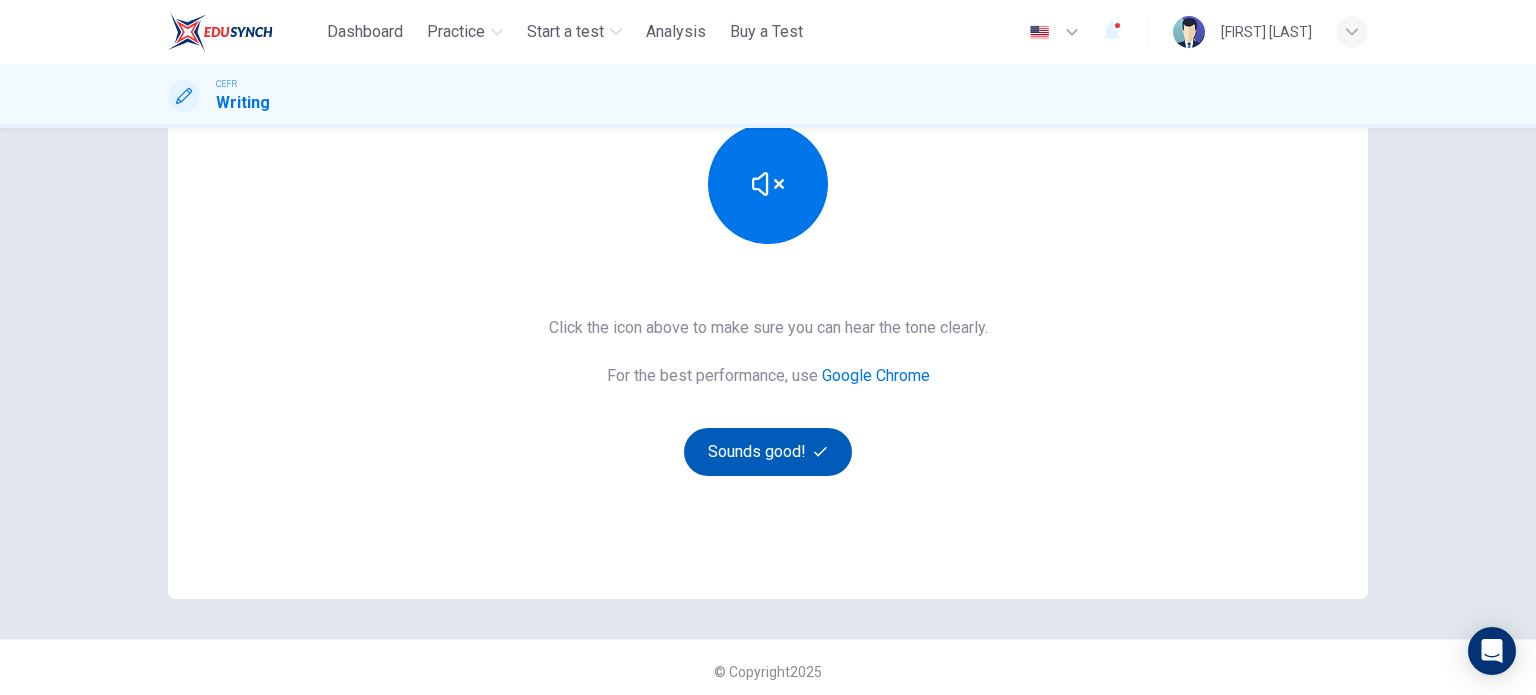 scroll, scrollTop: 272, scrollLeft: 0, axis: vertical 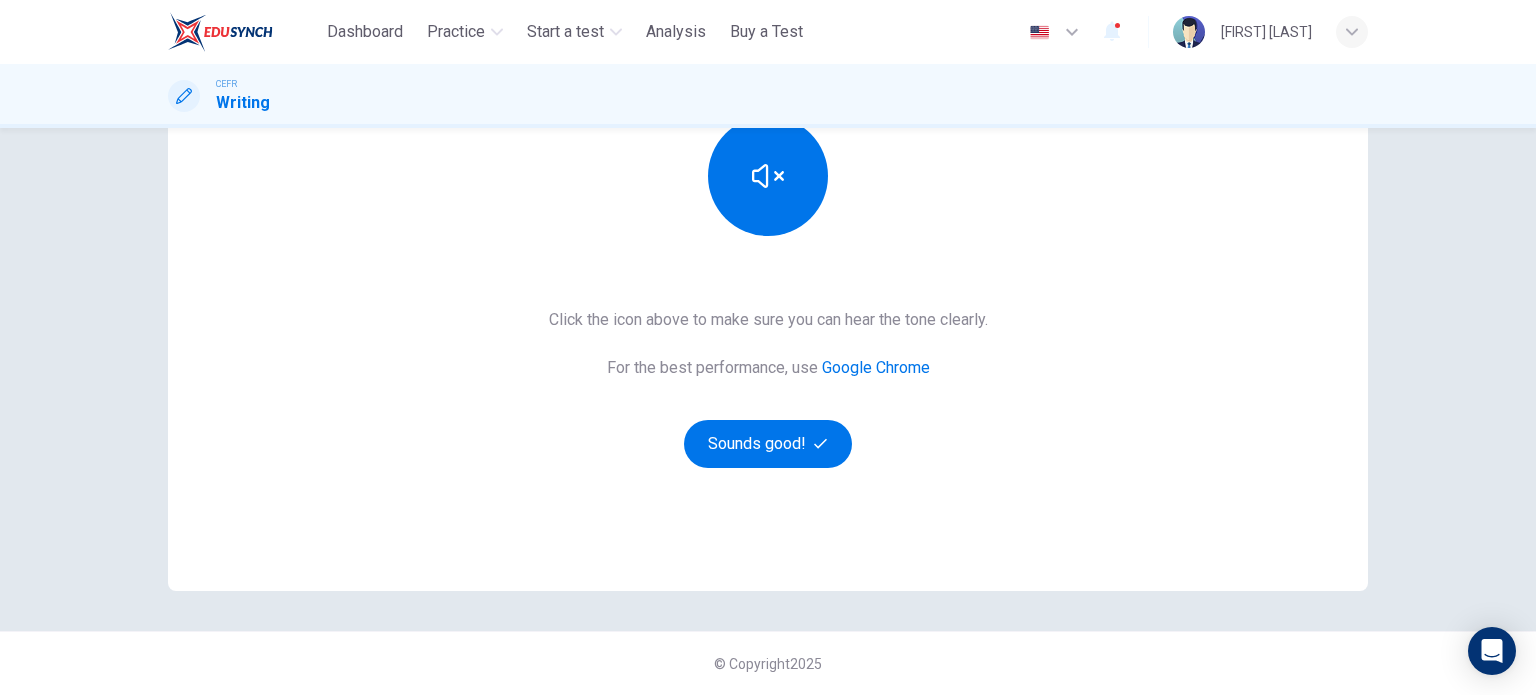 click on "Click the icon above to make sure you can hear the tone clearly. For the best performance, use   Google Chrome Sounds good!" at bounding box center (768, 388) 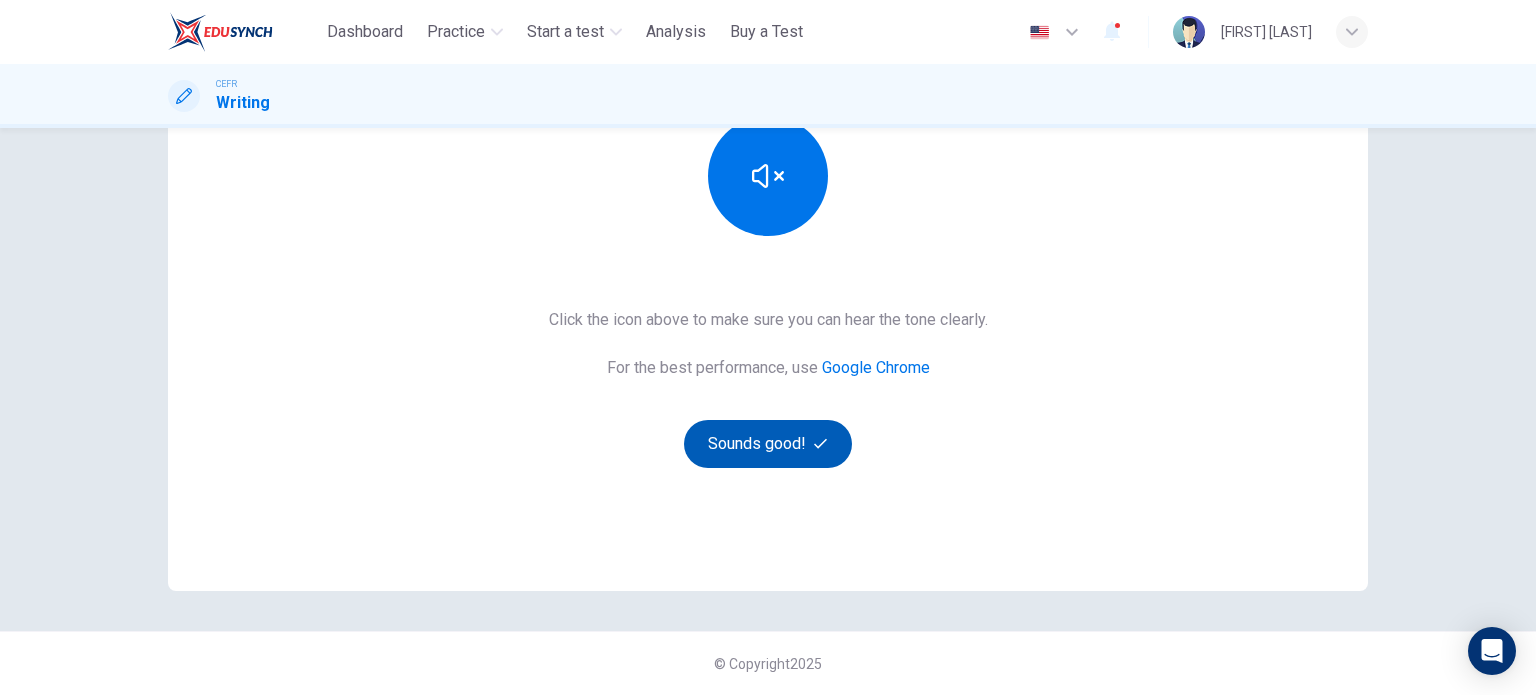 click on "Sounds good!" at bounding box center (768, 444) 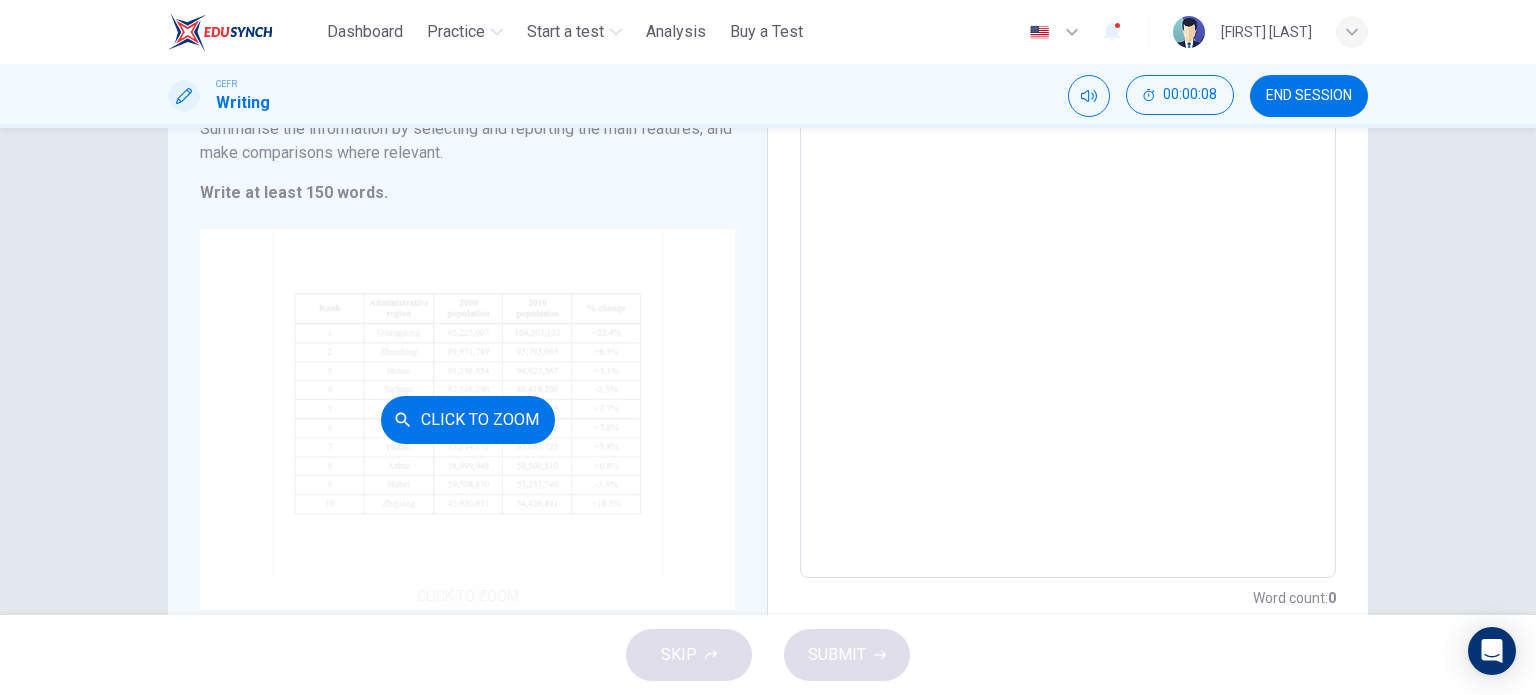 scroll, scrollTop: 300, scrollLeft: 0, axis: vertical 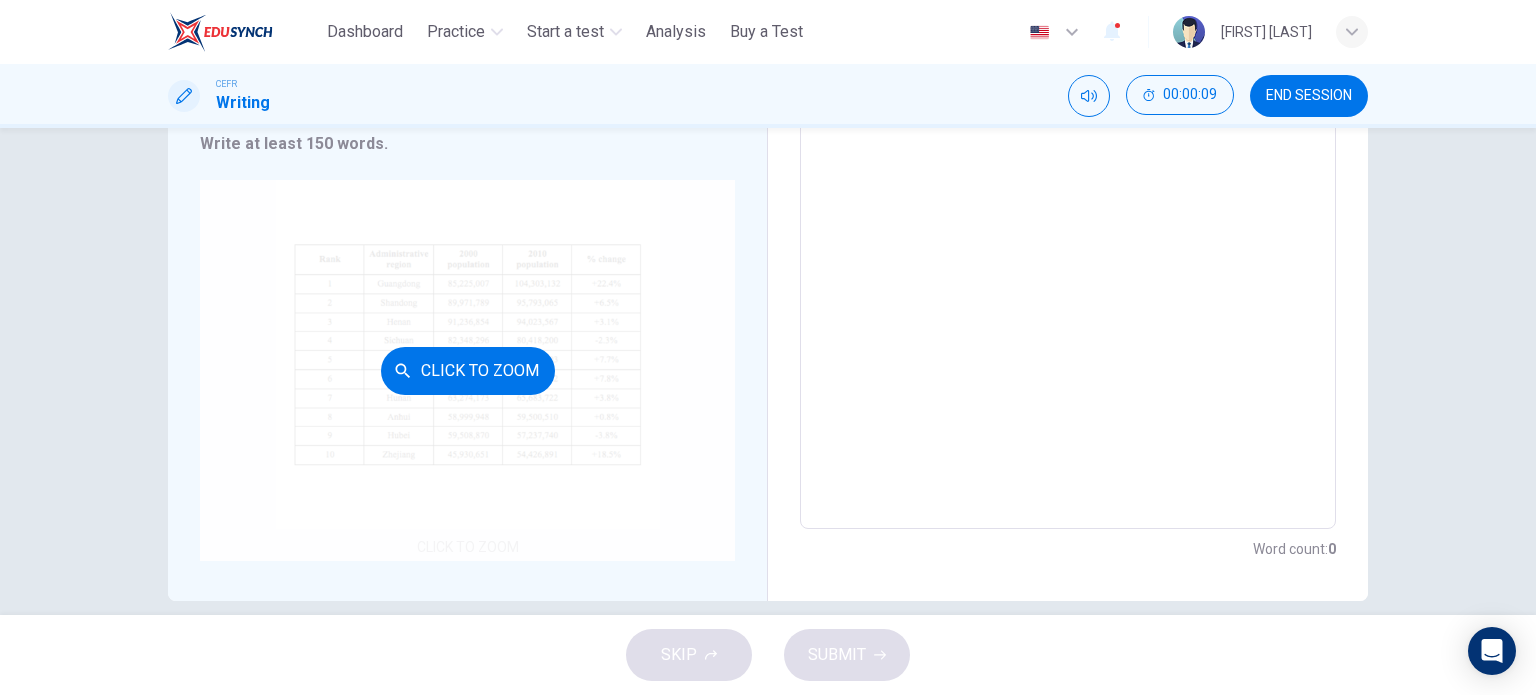 click on "Click to Zoom" at bounding box center [467, 370] 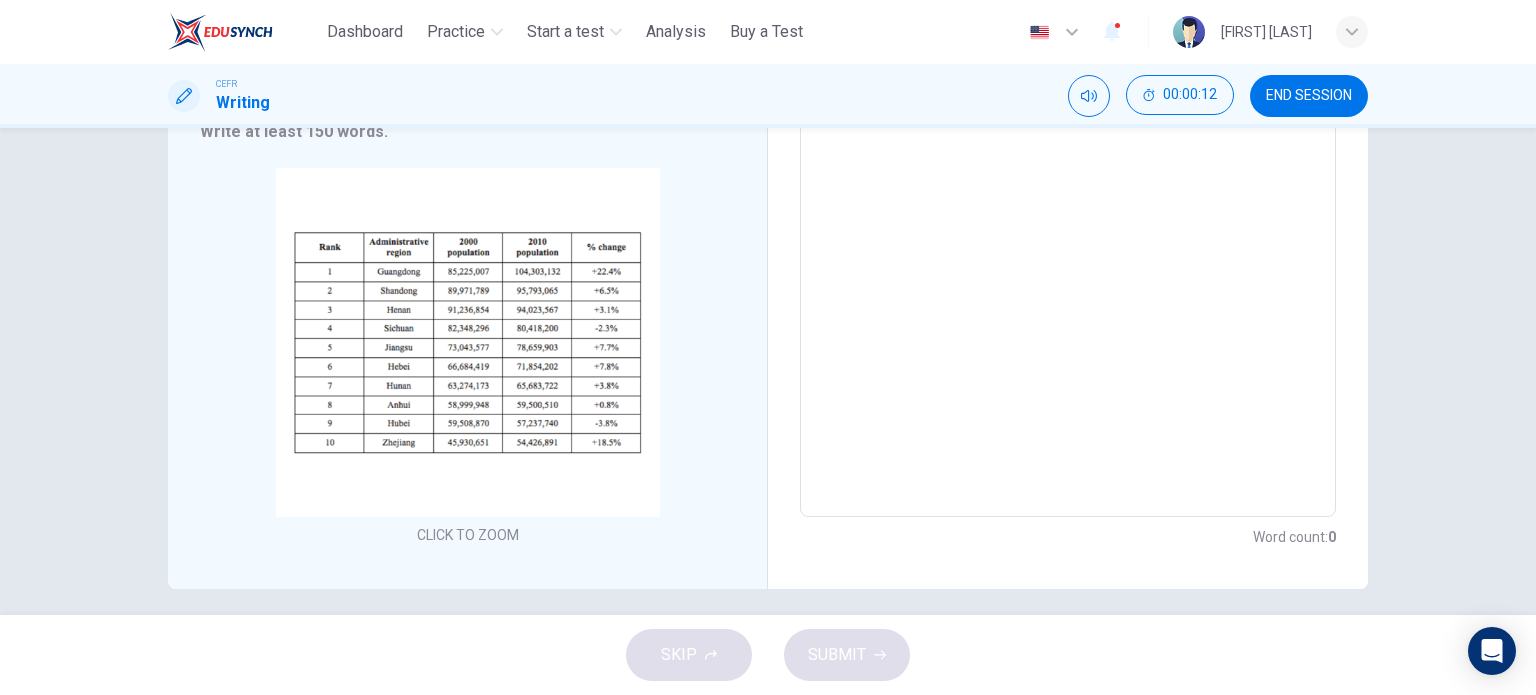 scroll, scrollTop: 325, scrollLeft: 0, axis: vertical 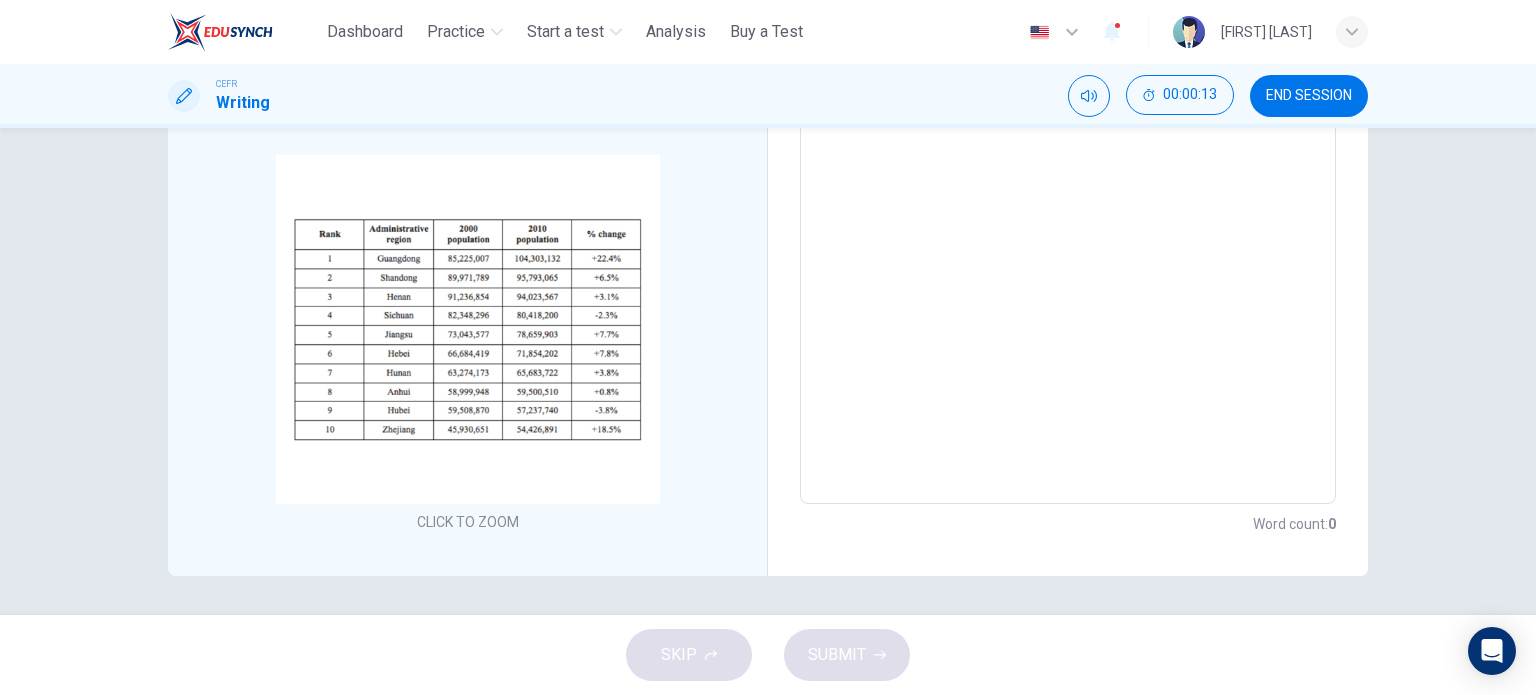click on "END SESSION" at bounding box center [1309, 96] 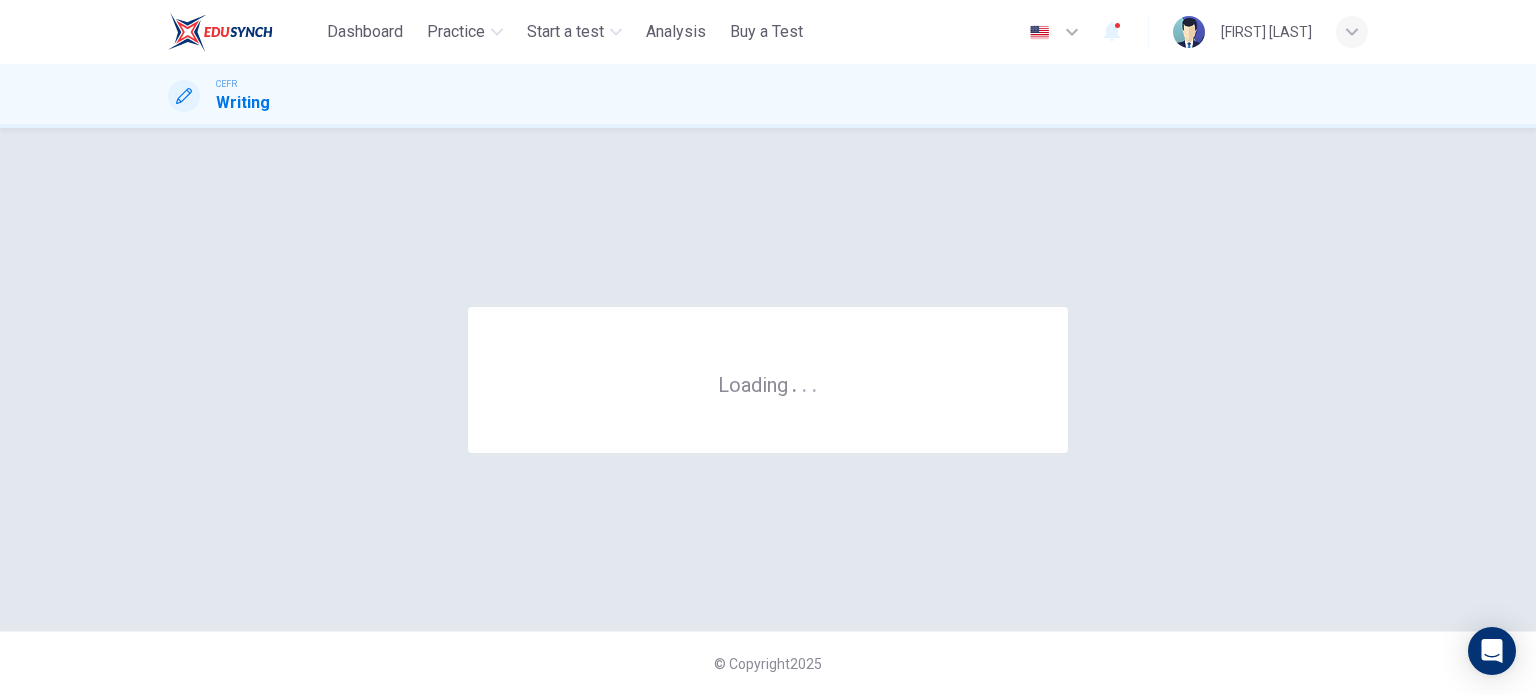 scroll, scrollTop: 0, scrollLeft: 0, axis: both 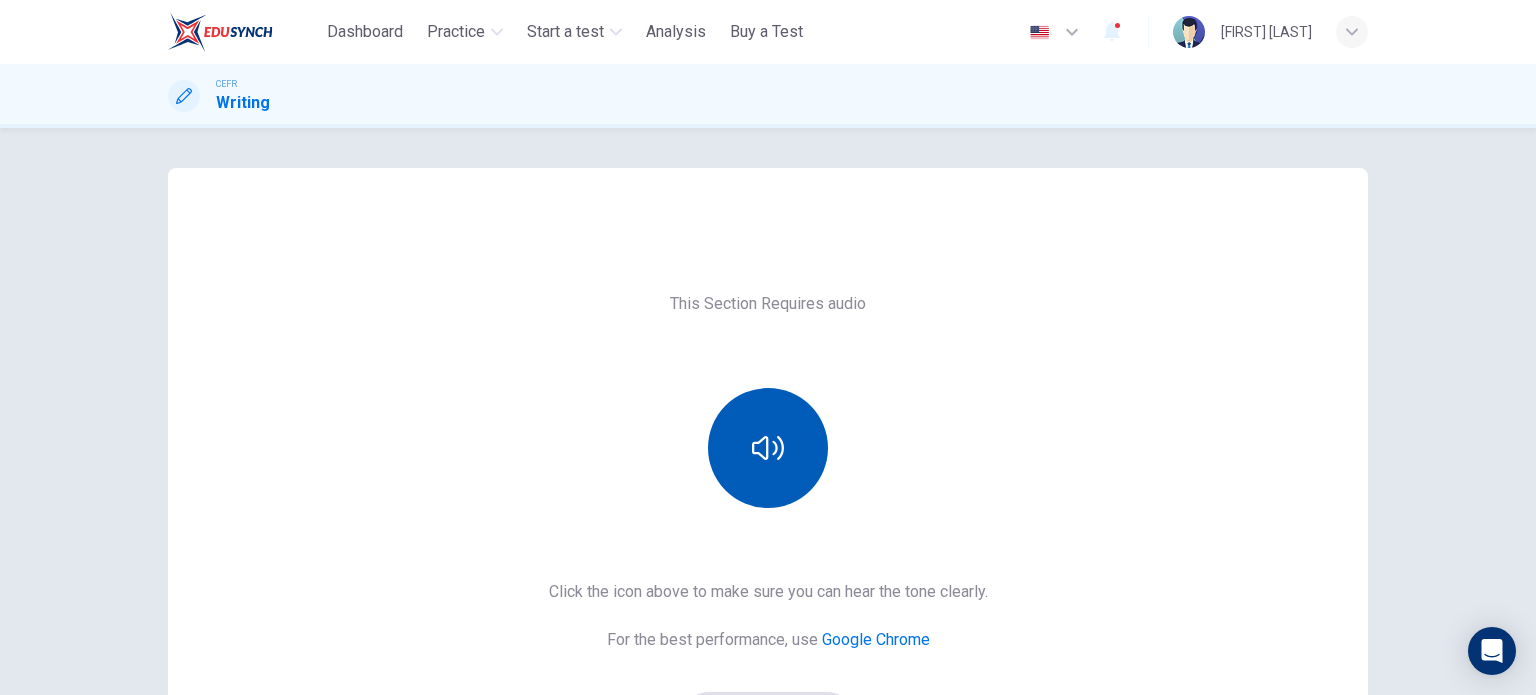 click at bounding box center (768, 448) 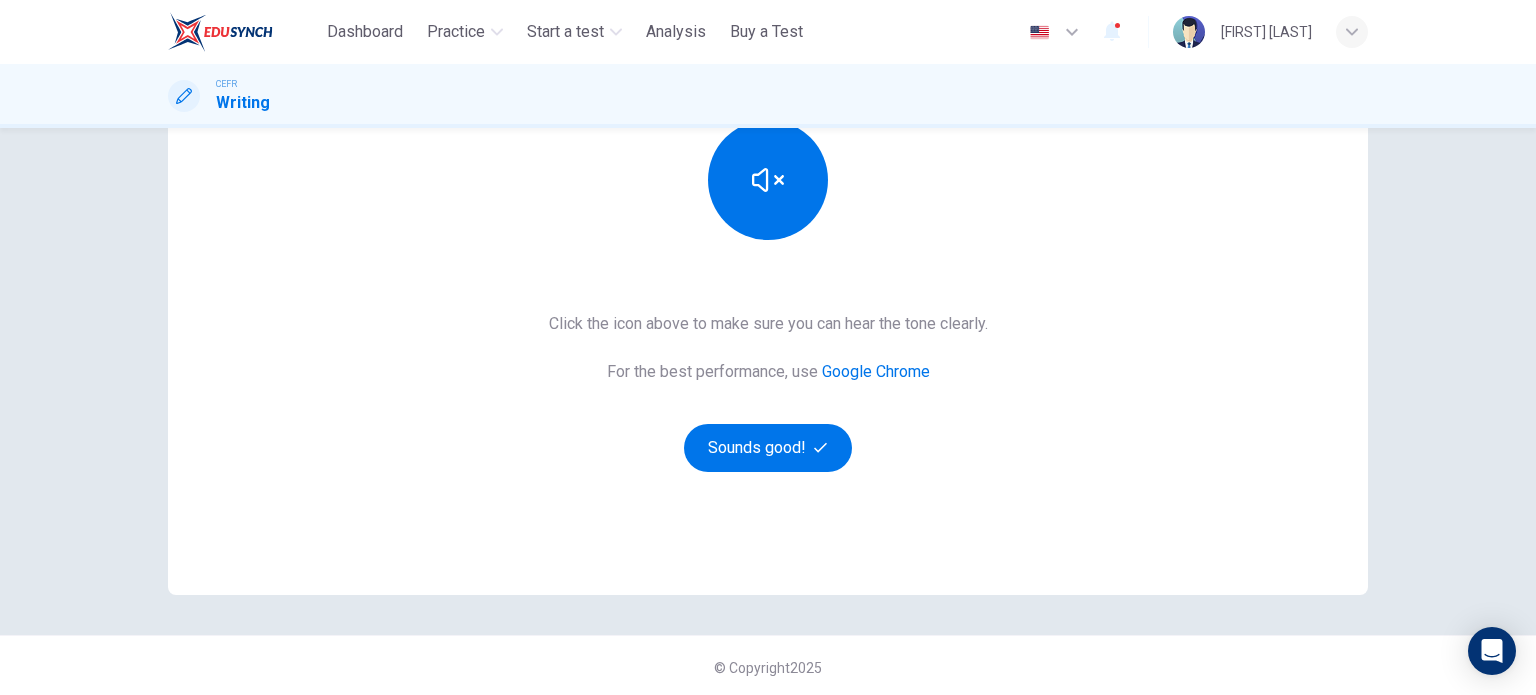 scroll, scrollTop: 272, scrollLeft: 0, axis: vertical 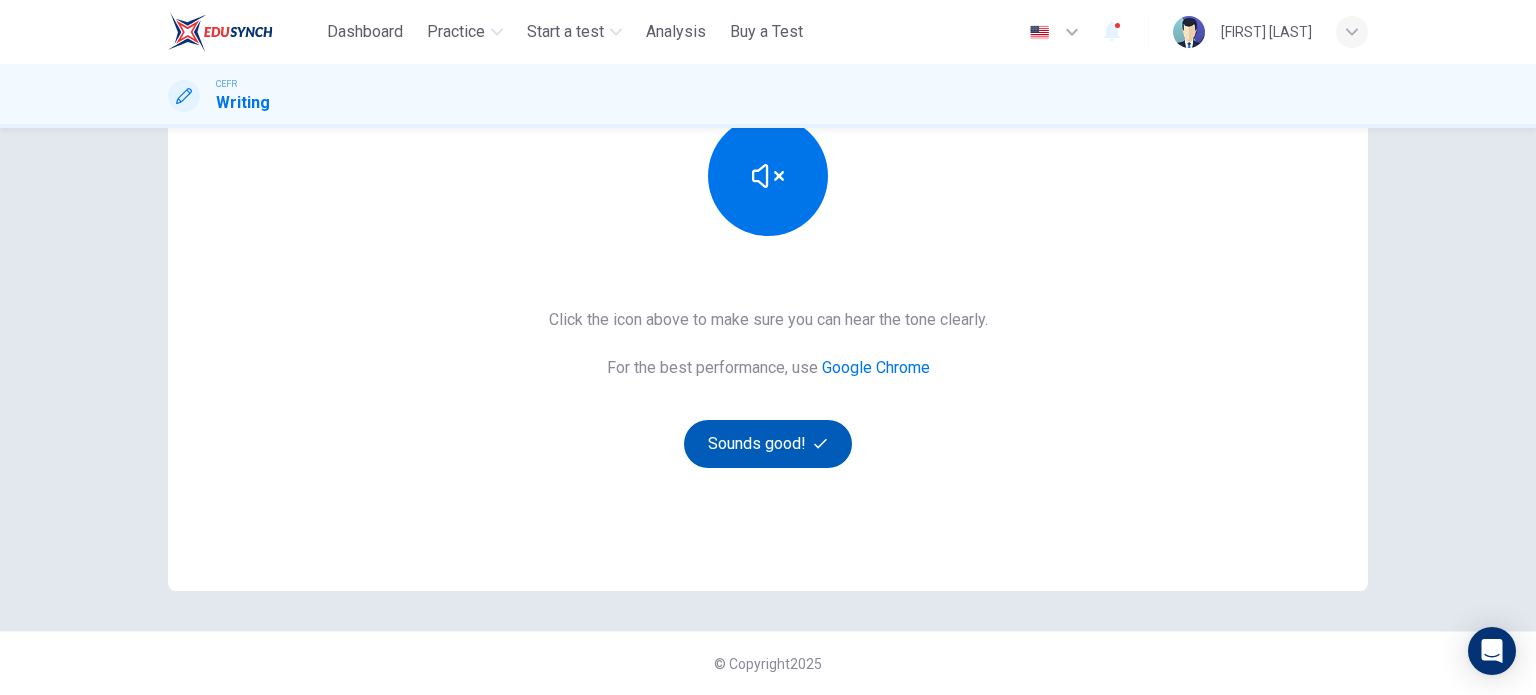 click on "Sounds good!" at bounding box center (768, 444) 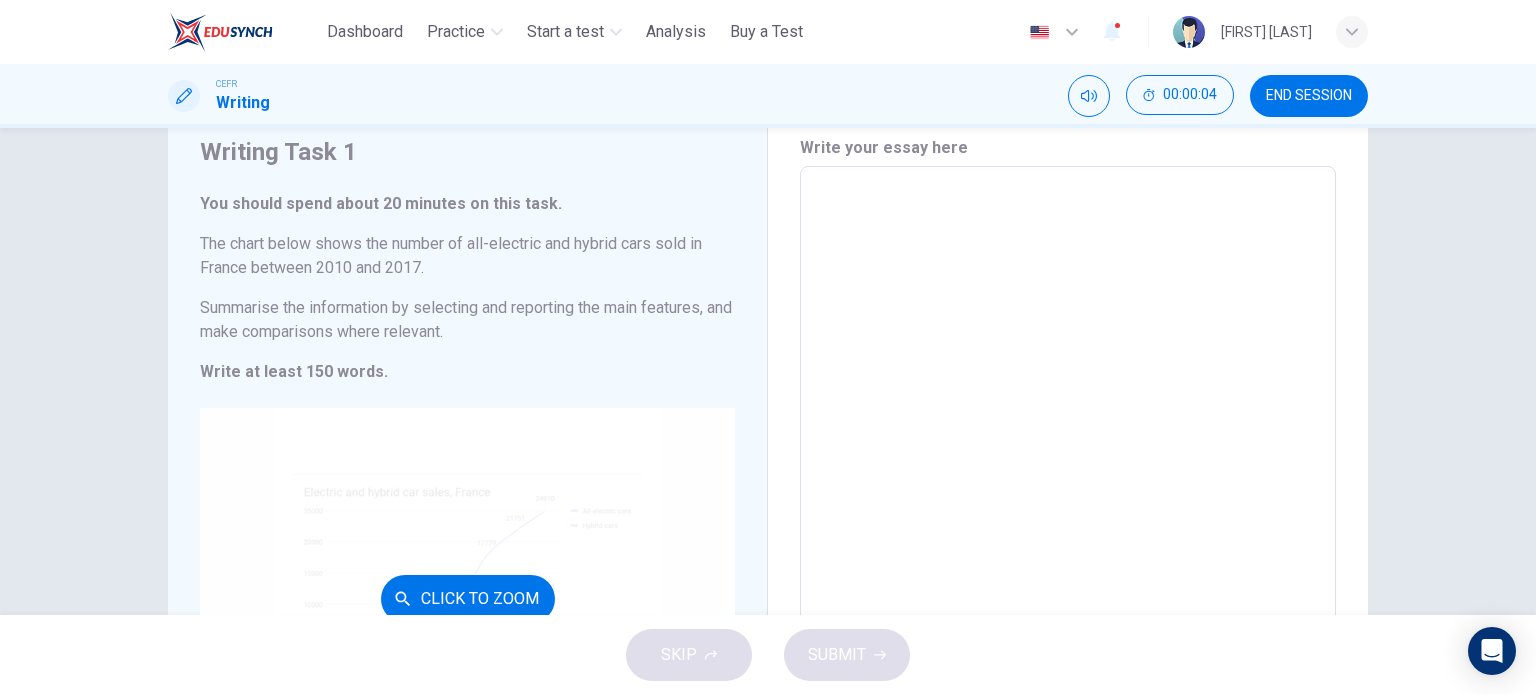 scroll, scrollTop: 272, scrollLeft: 0, axis: vertical 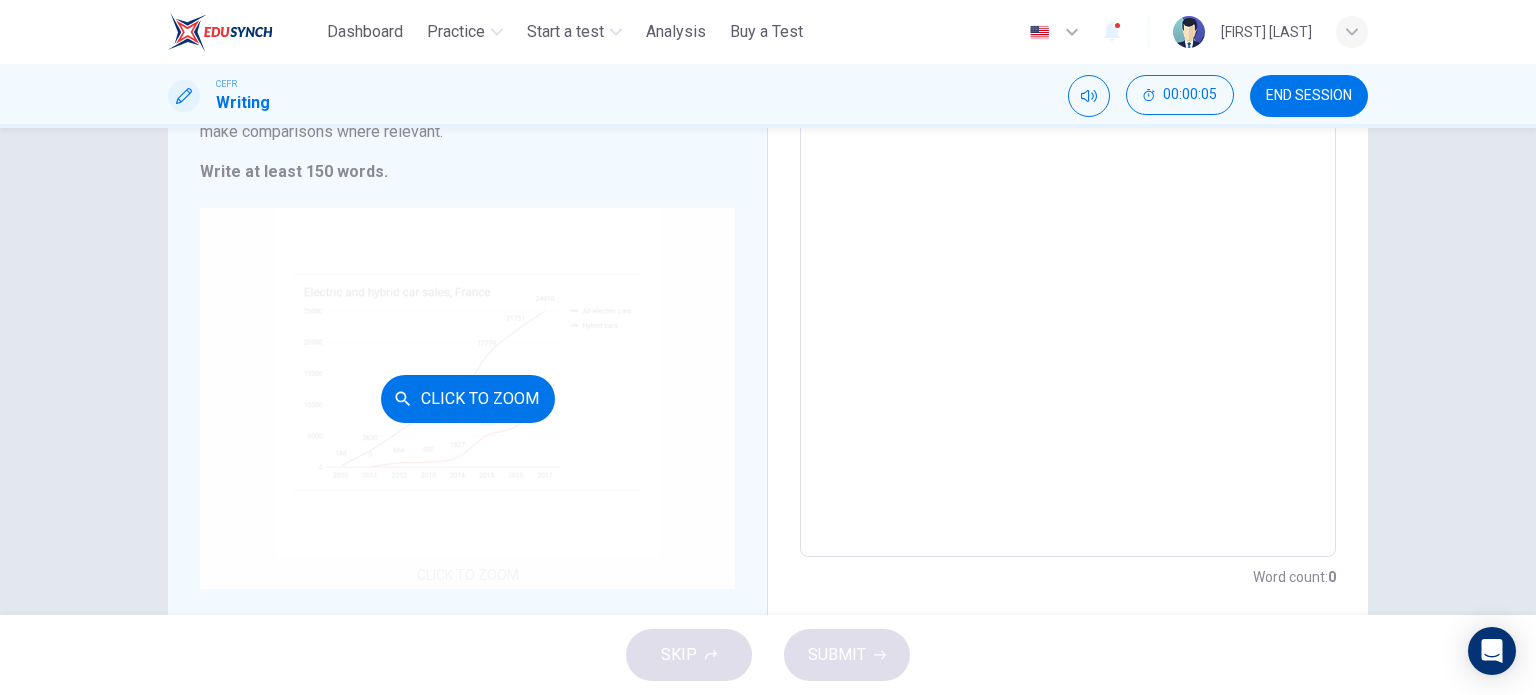 click on "Click to Zoom" at bounding box center (467, 398) 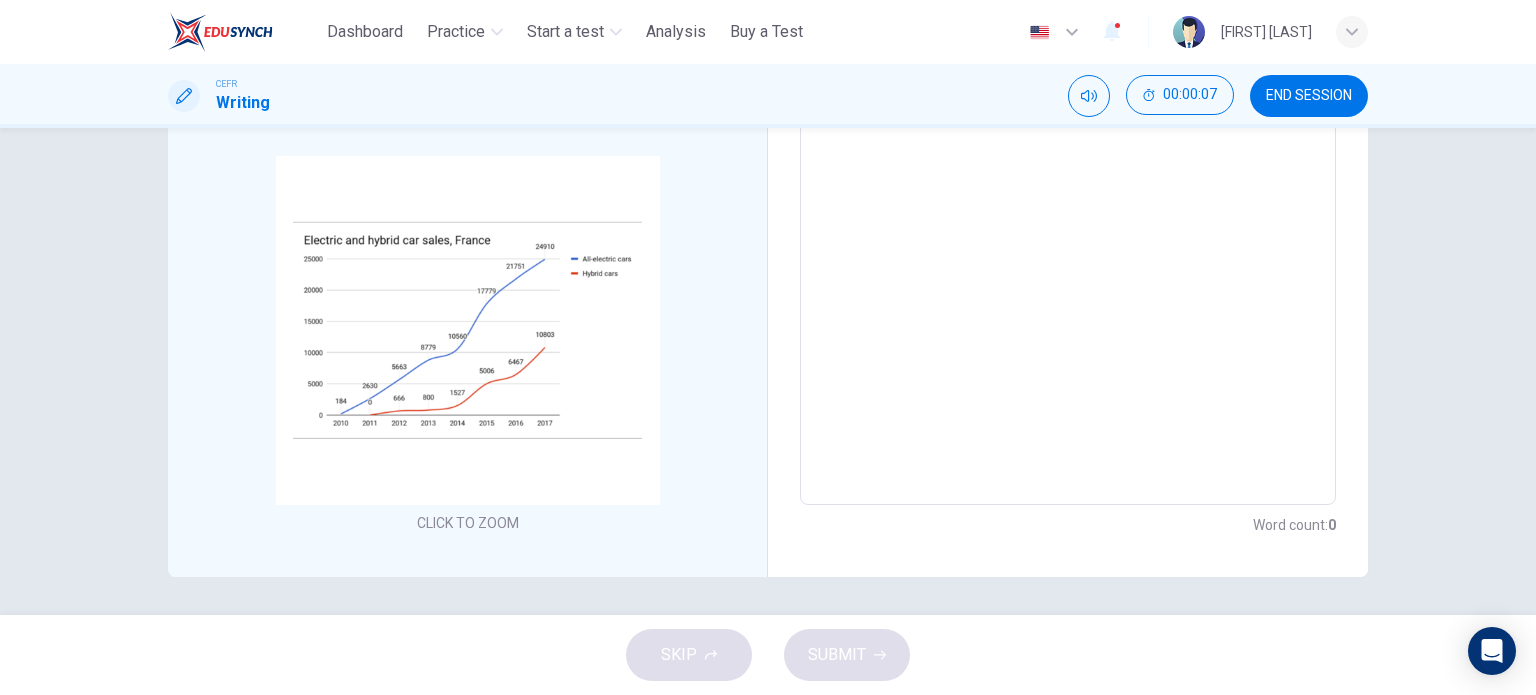 scroll, scrollTop: 325, scrollLeft: 0, axis: vertical 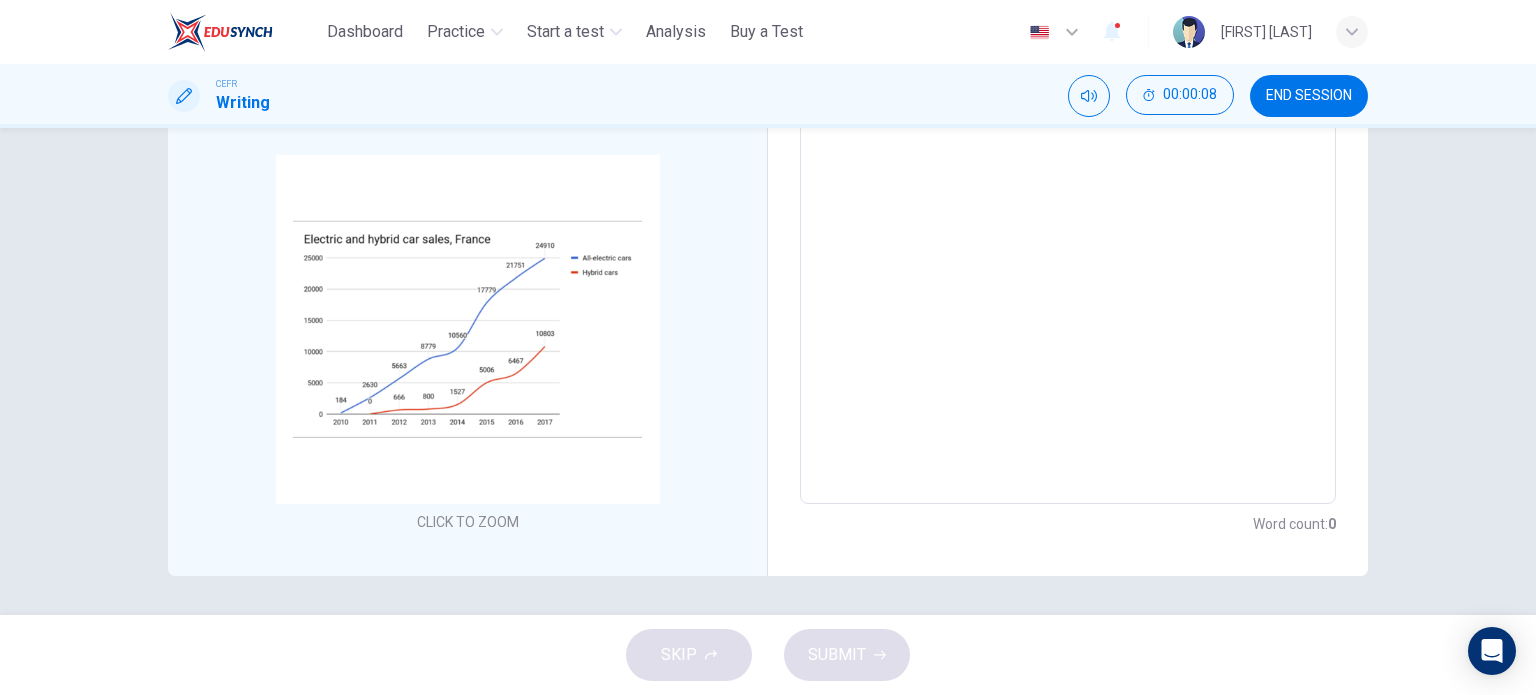 click on "END SESSION" at bounding box center [1309, 96] 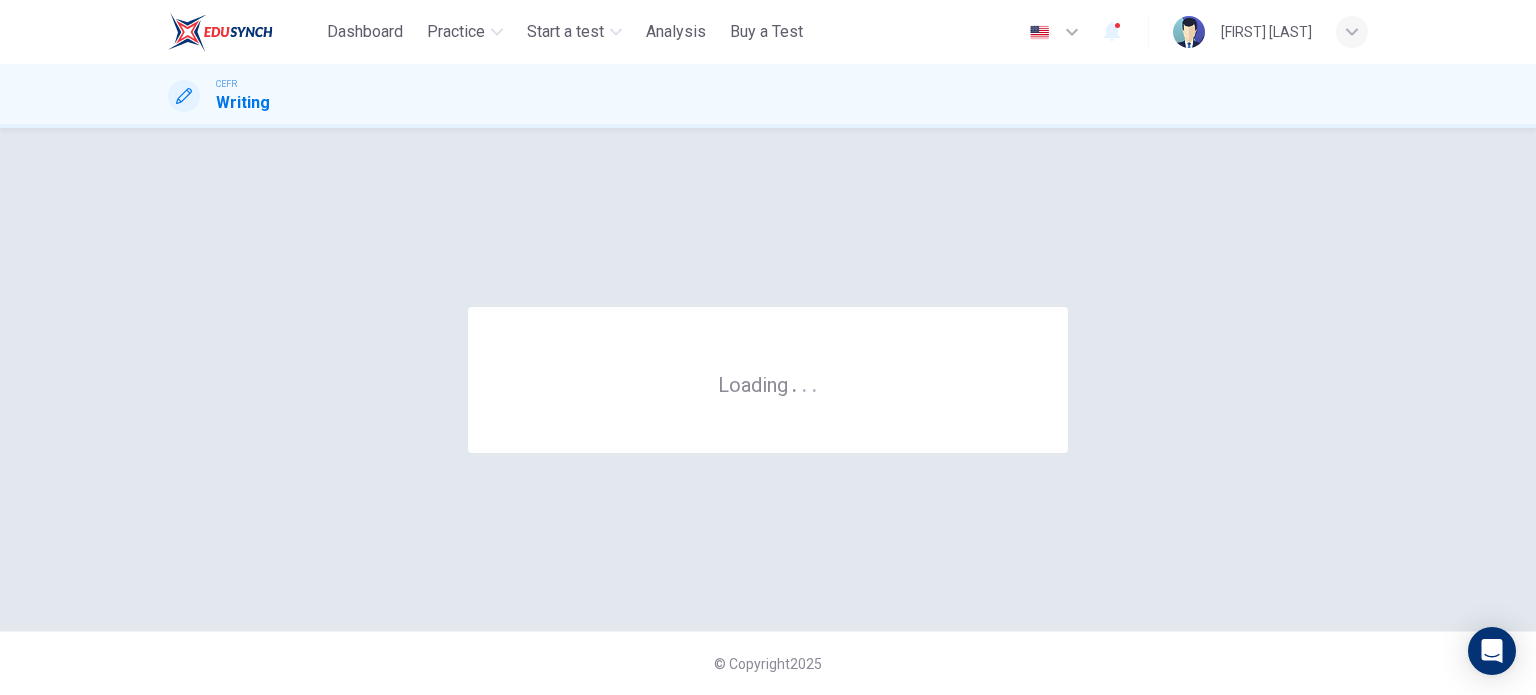scroll, scrollTop: 0, scrollLeft: 0, axis: both 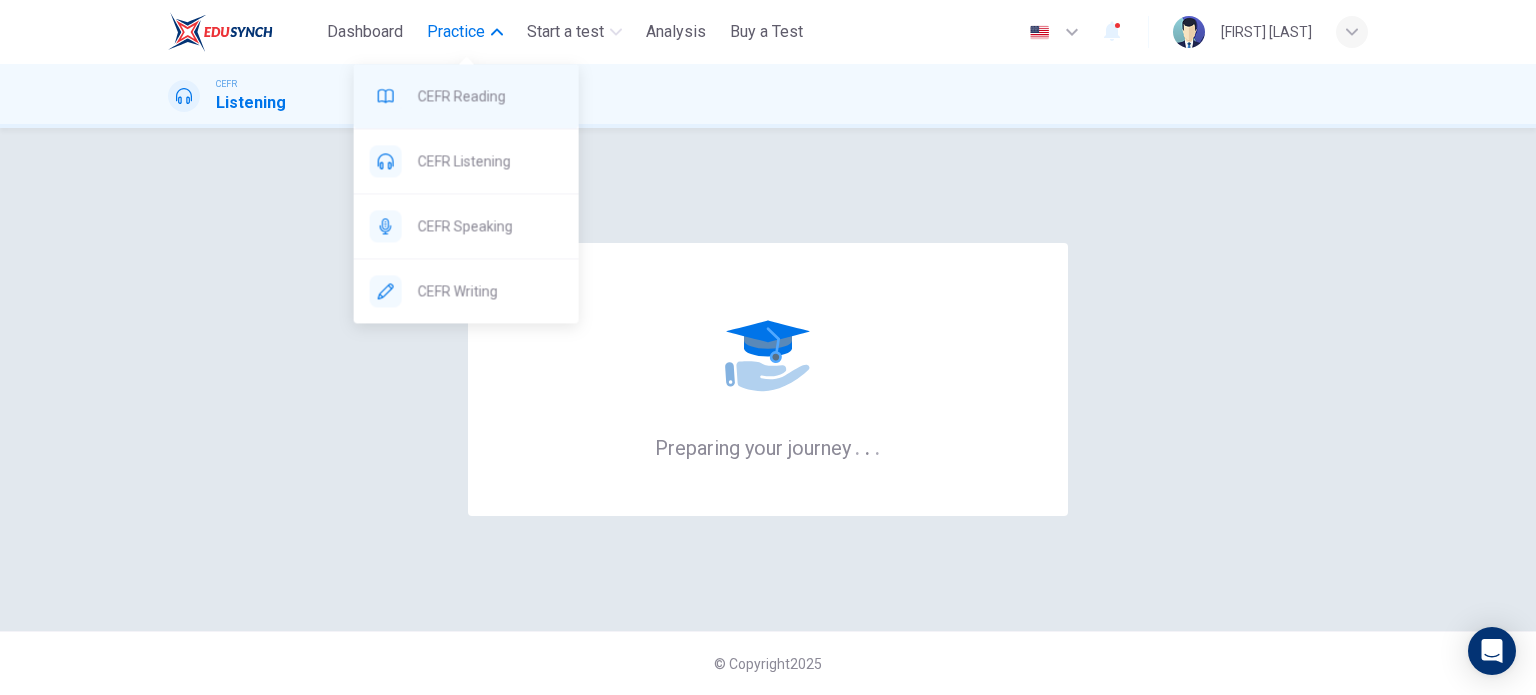 click on "CEFR Reading" at bounding box center [490, 96] 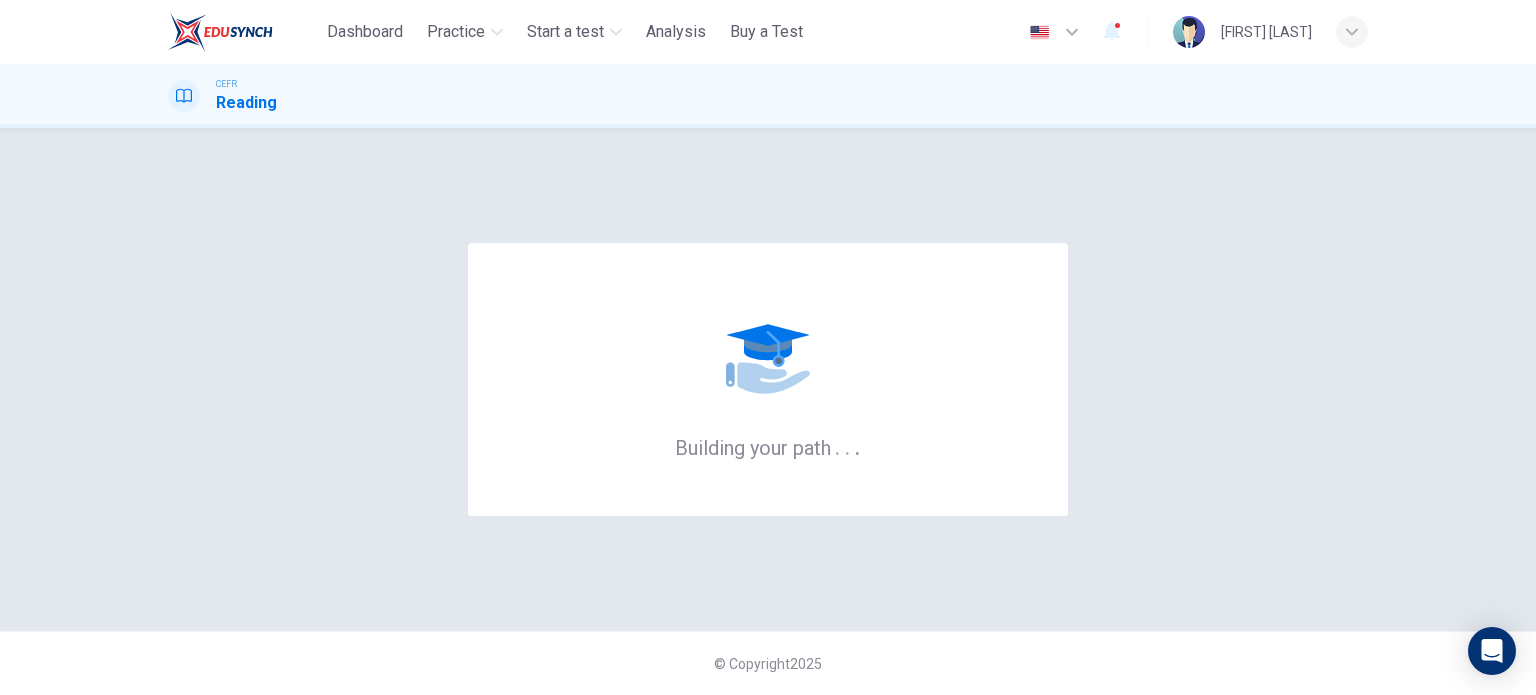 scroll, scrollTop: 0, scrollLeft: 0, axis: both 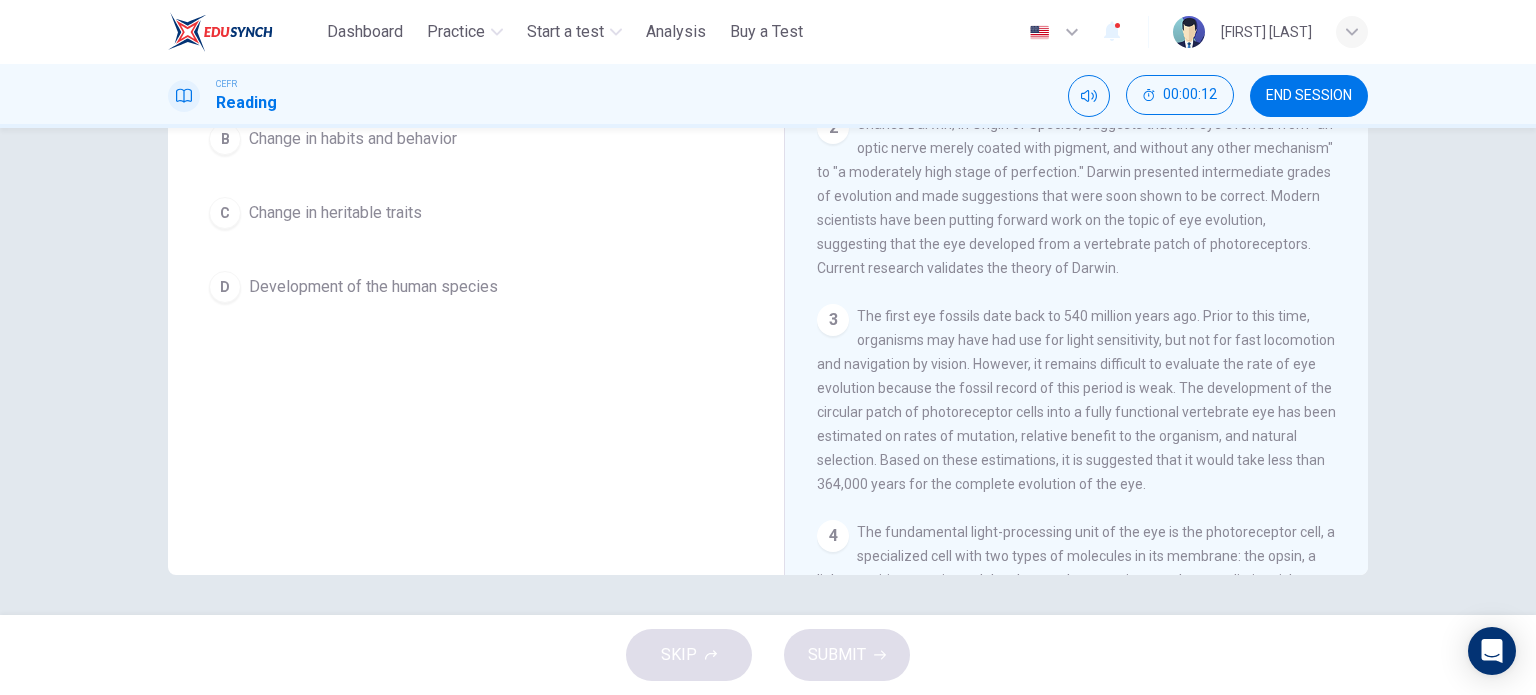 drag, startPoint x: 1328, startPoint y: 87, endPoint x: 868, endPoint y: 84, distance: 460.0098 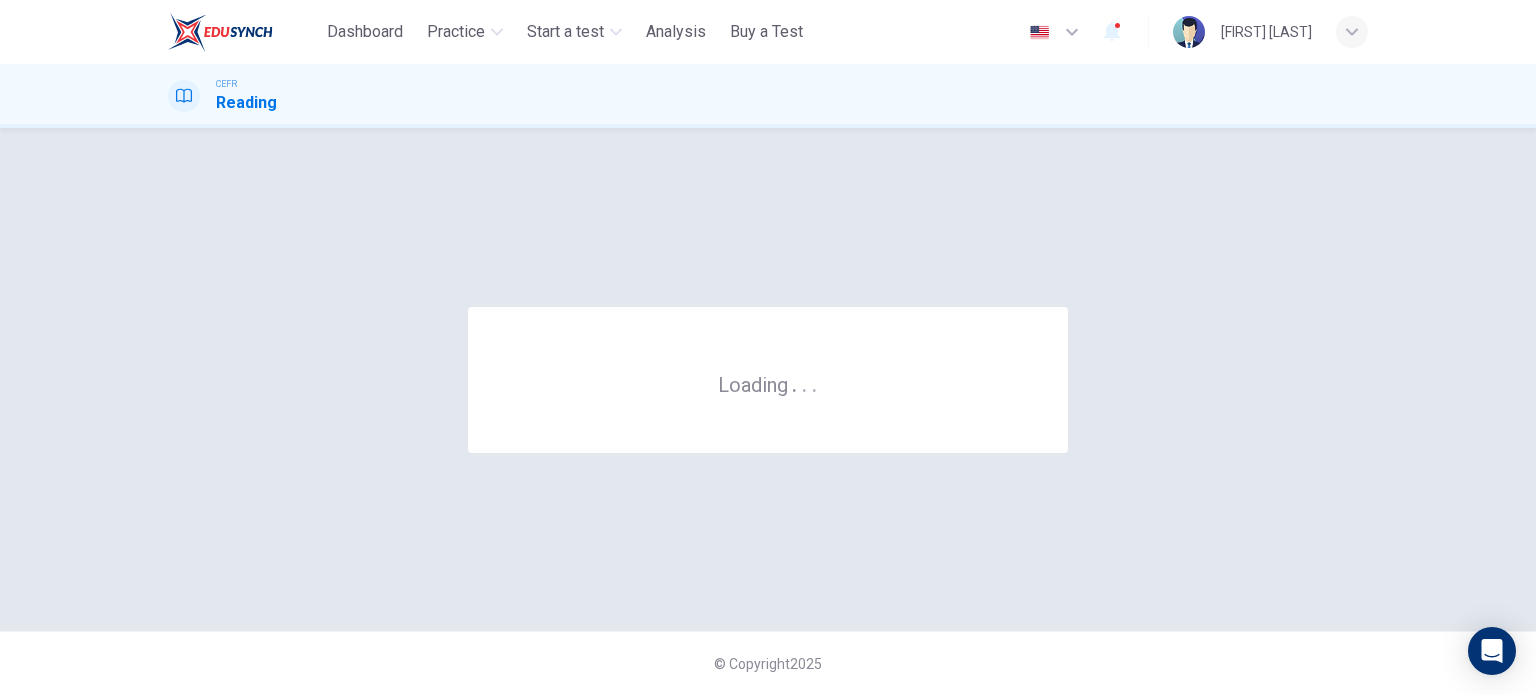 scroll, scrollTop: 0, scrollLeft: 0, axis: both 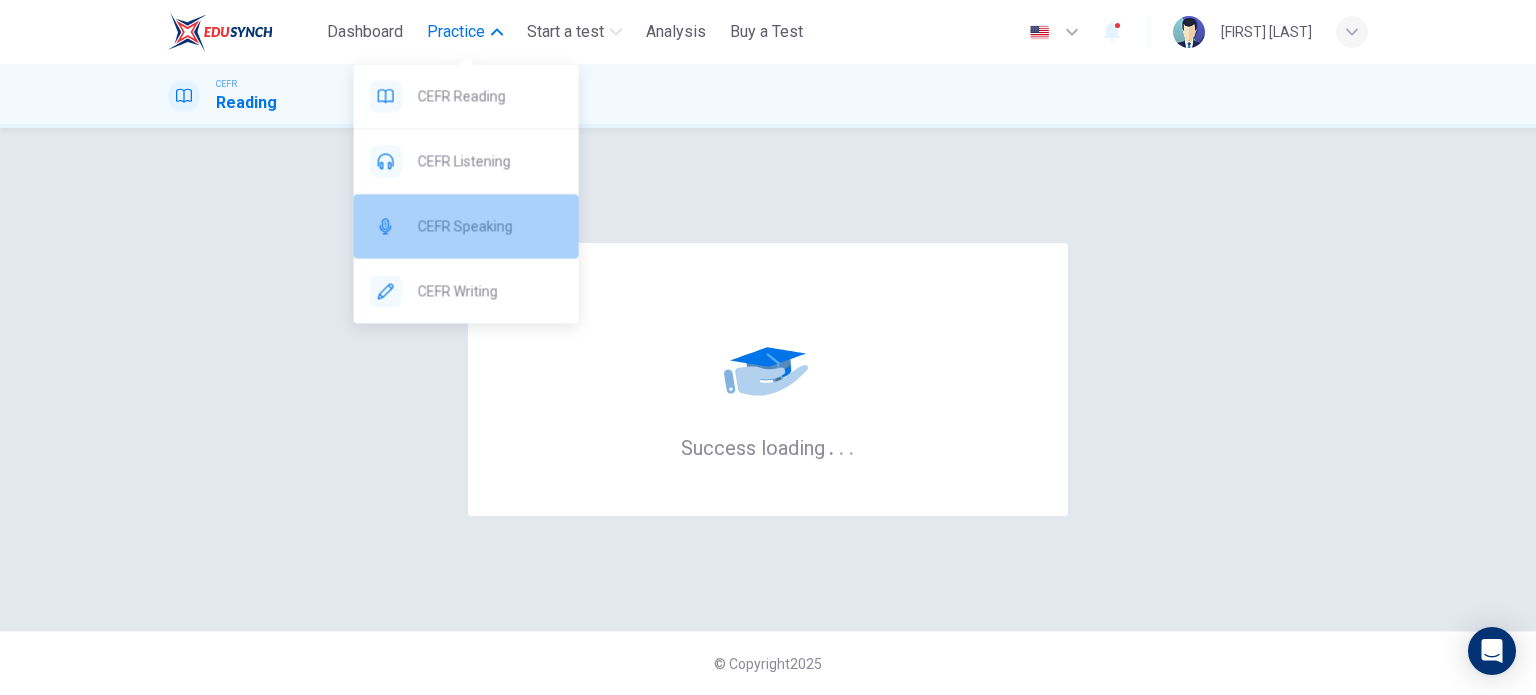 click on "CEFR Speaking" at bounding box center (490, 226) 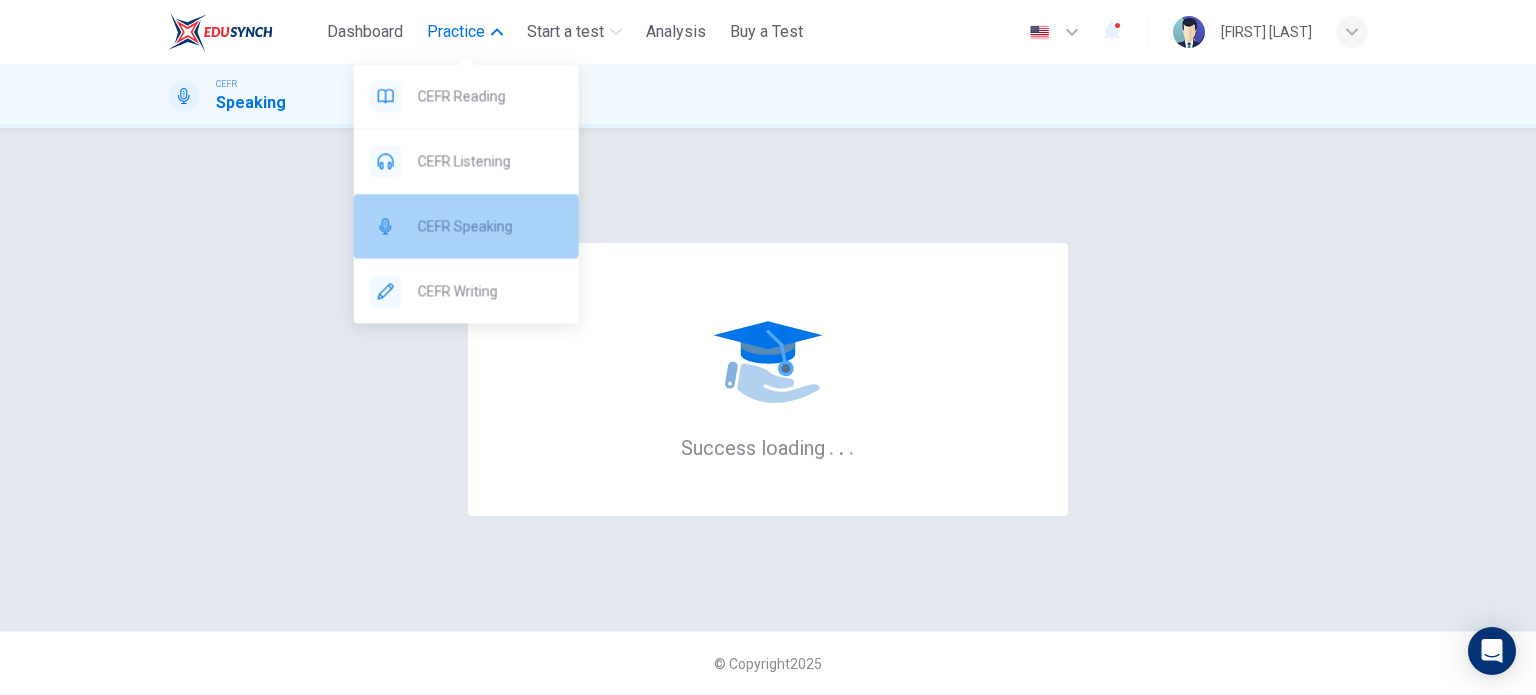 click on "CEFR Speaking" at bounding box center [490, 226] 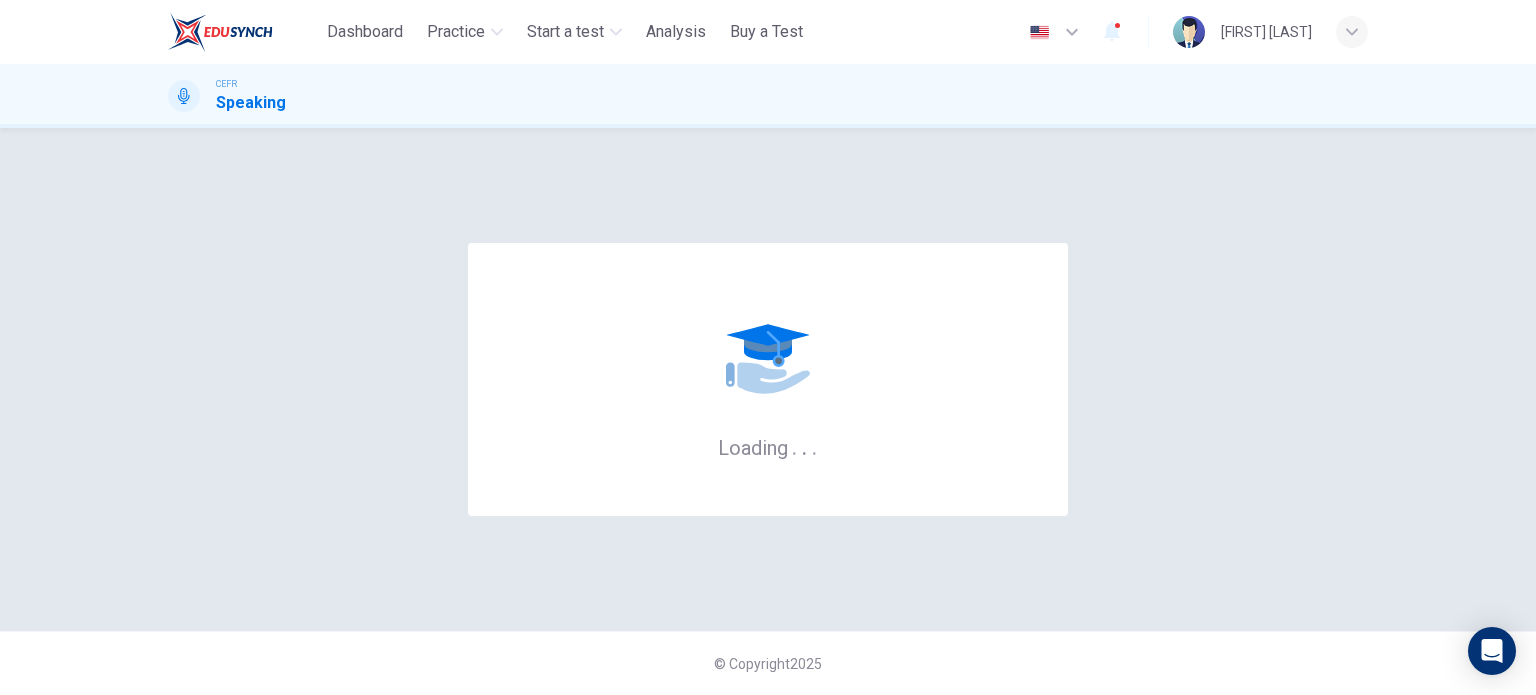 scroll, scrollTop: 0, scrollLeft: 0, axis: both 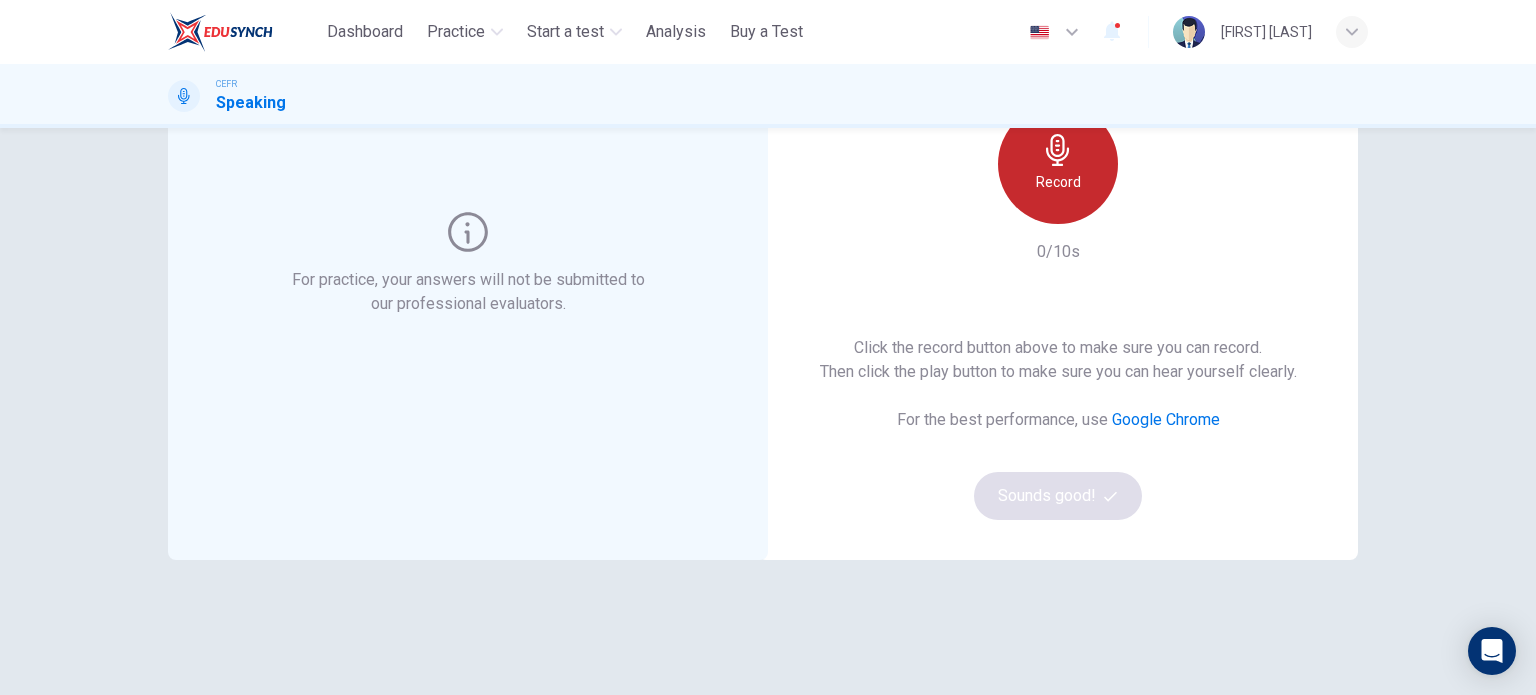 click on "Record" at bounding box center (1058, 164) 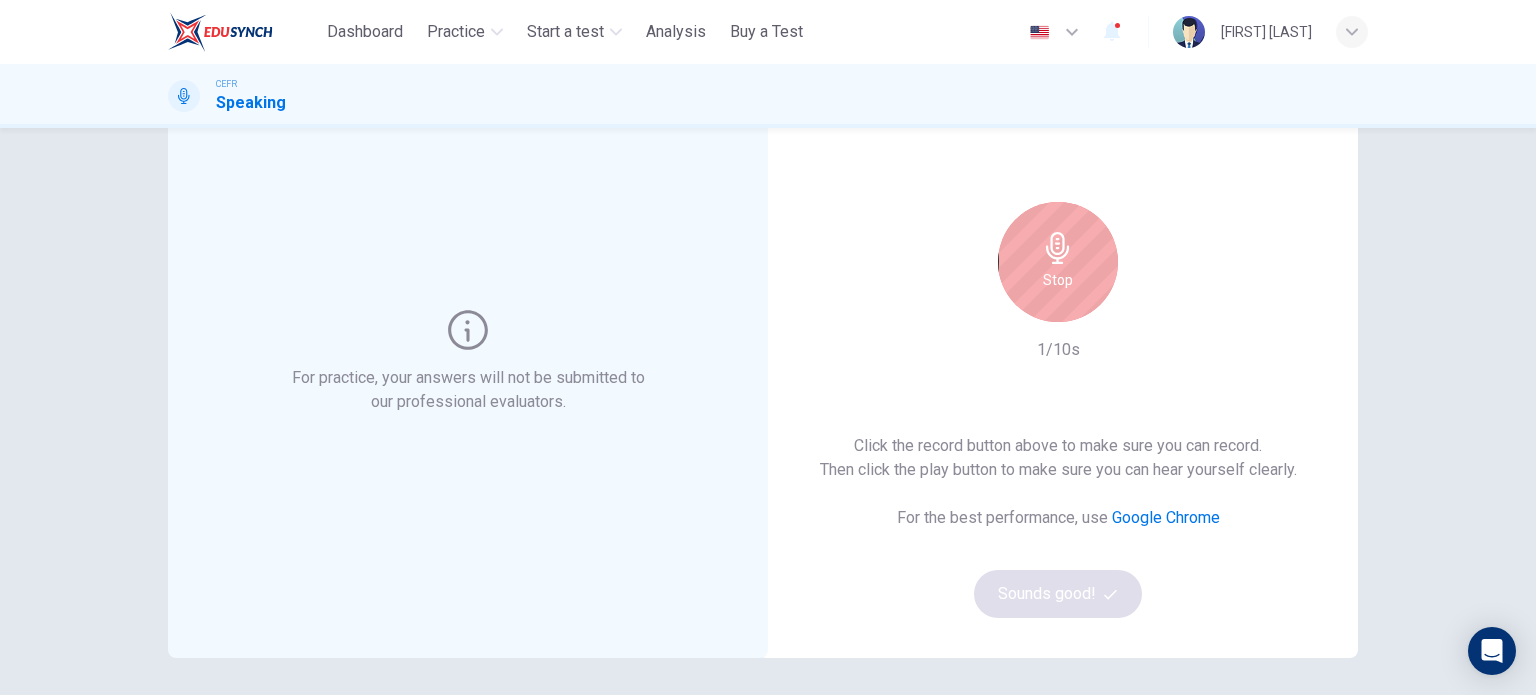 scroll, scrollTop: 100, scrollLeft: 0, axis: vertical 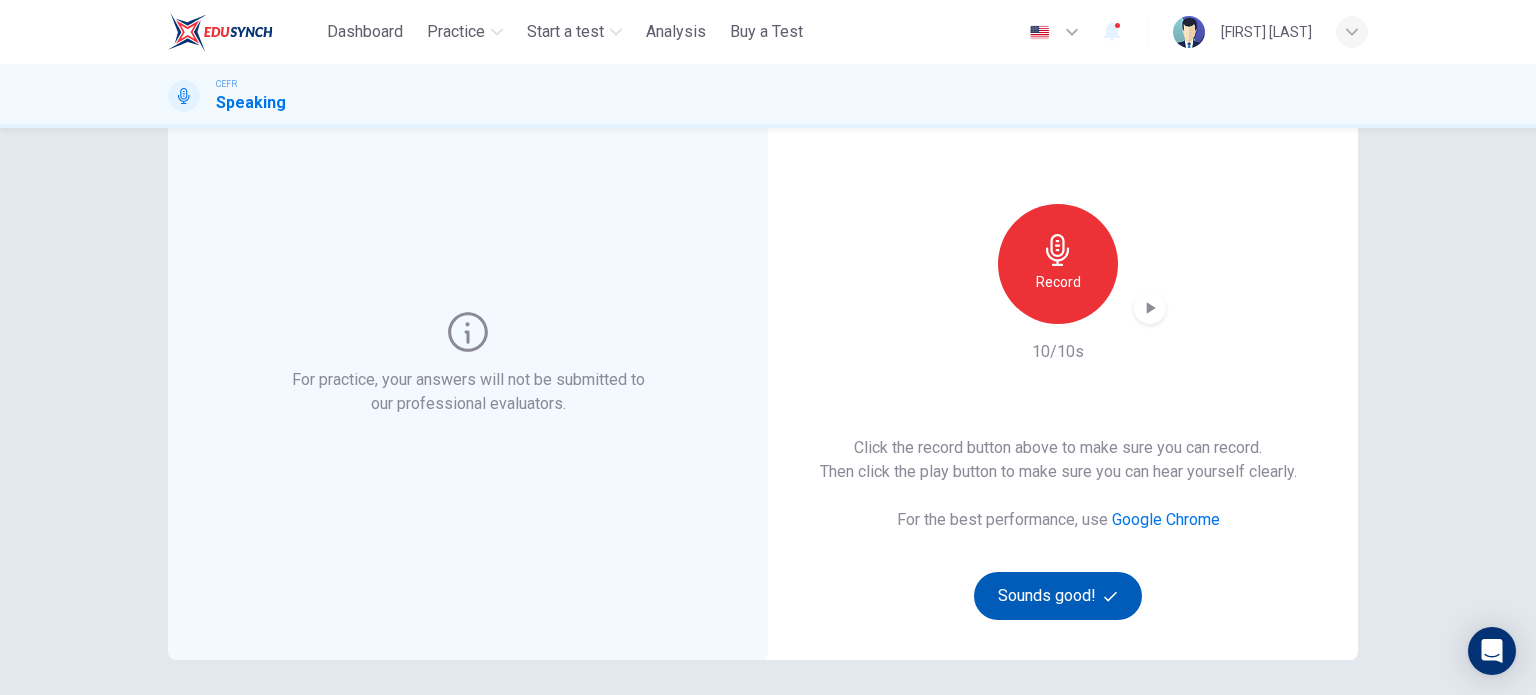 click 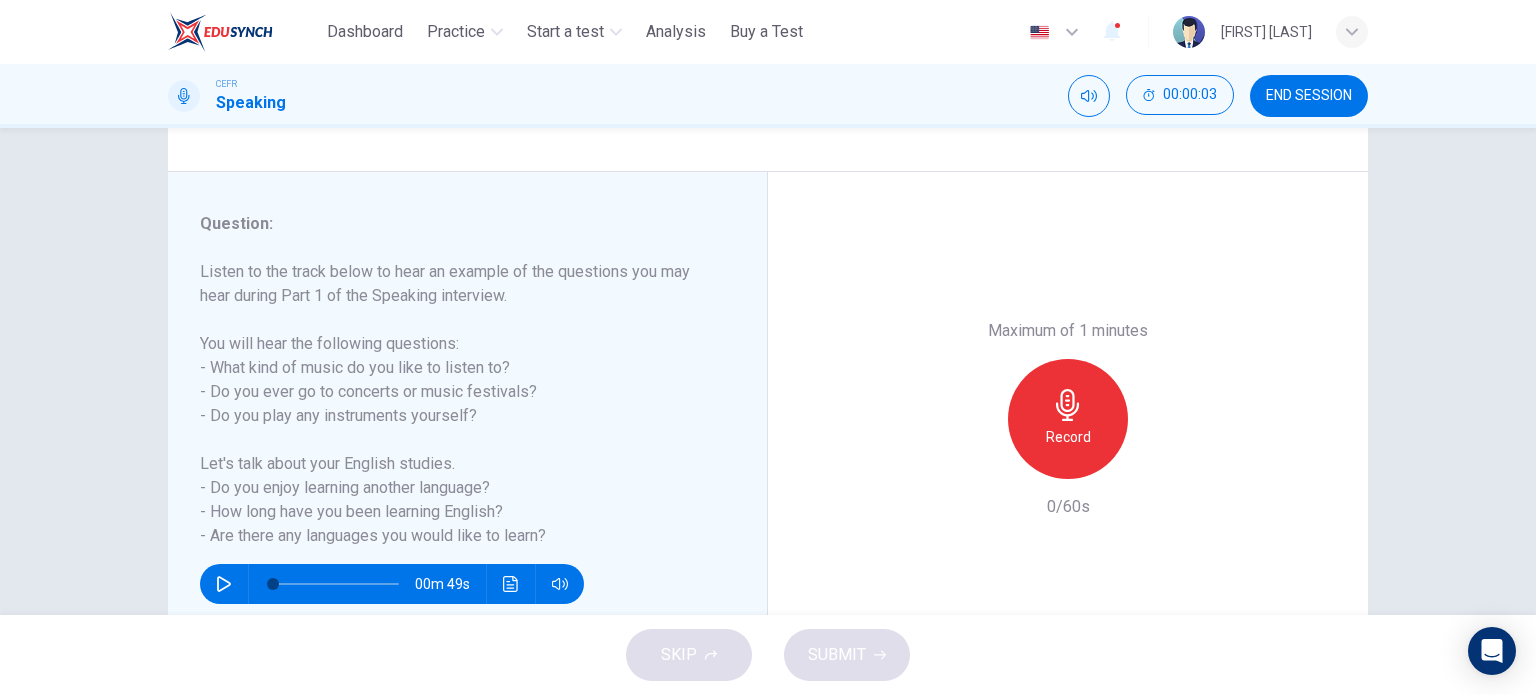 scroll, scrollTop: 200, scrollLeft: 0, axis: vertical 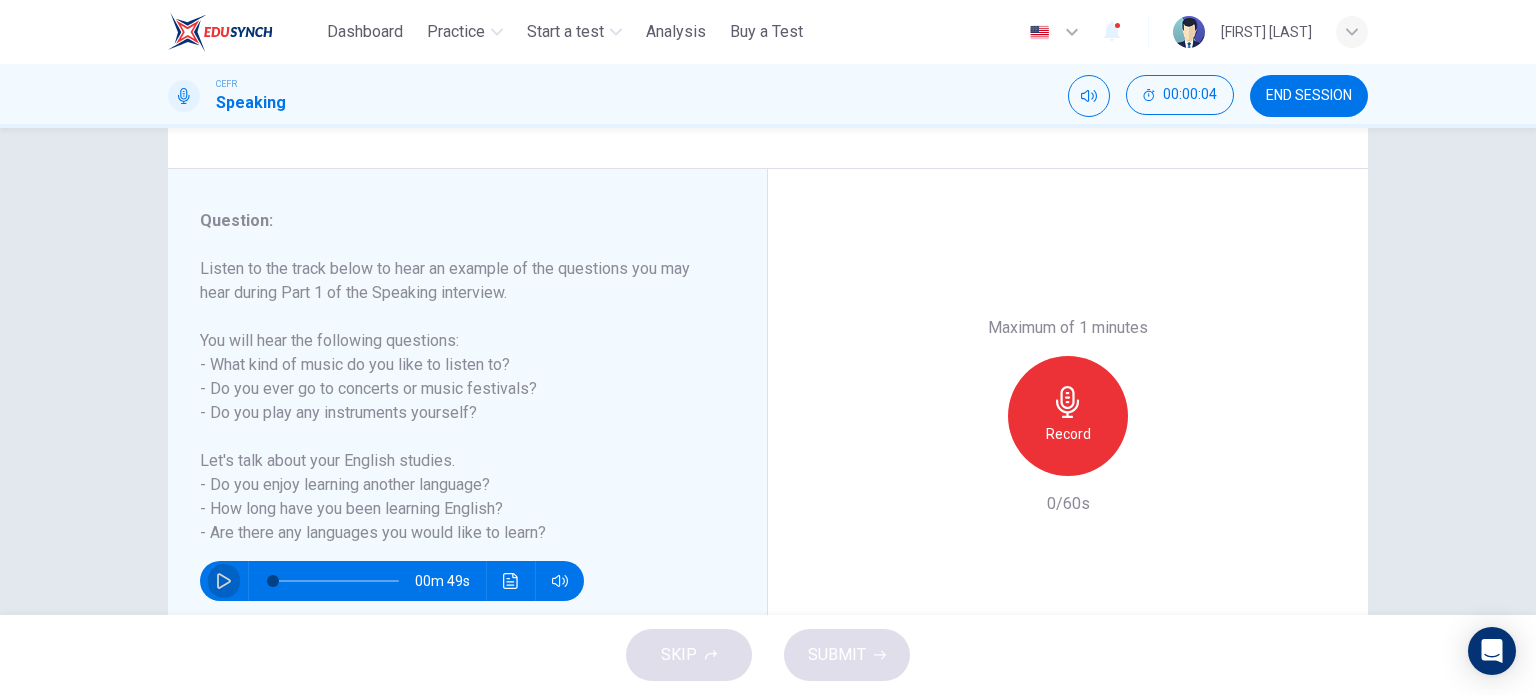 click at bounding box center (224, 581) 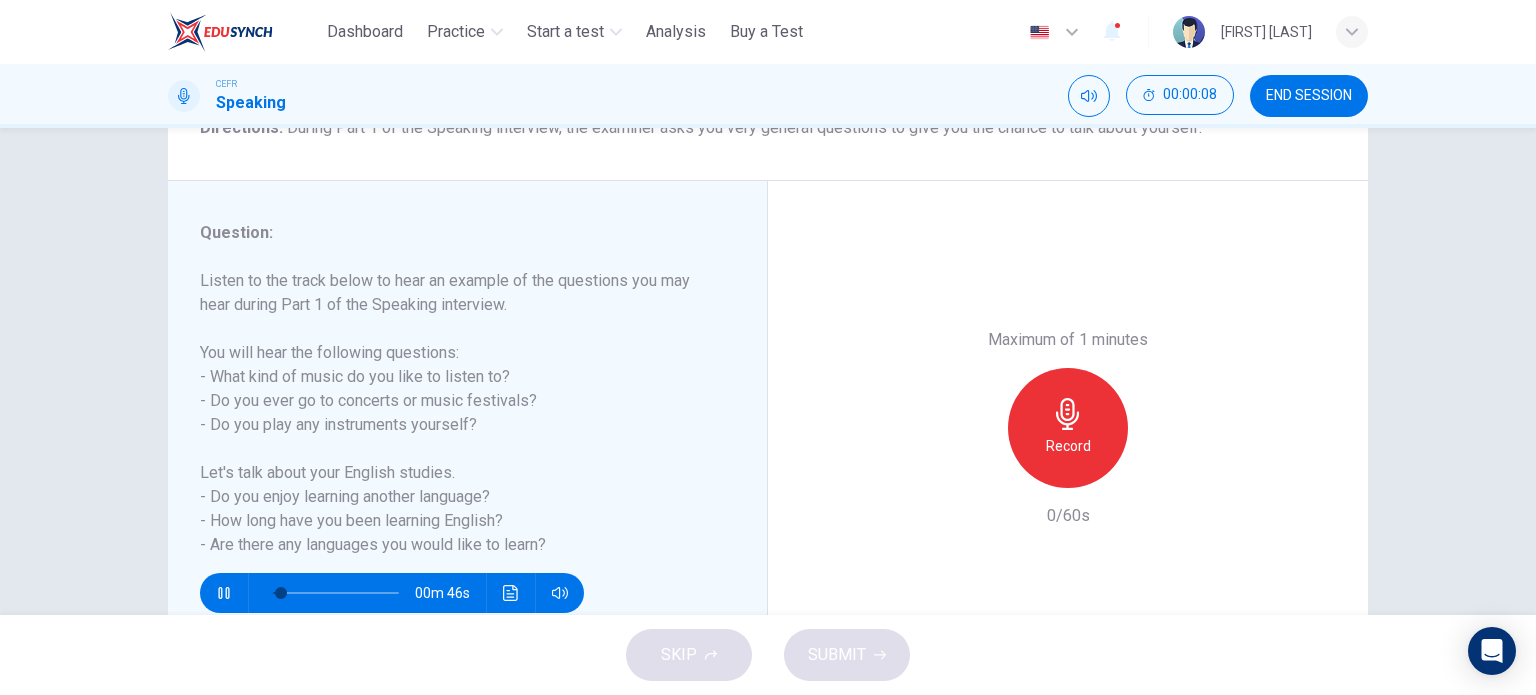 scroll, scrollTop: 288, scrollLeft: 0, axis: vertical 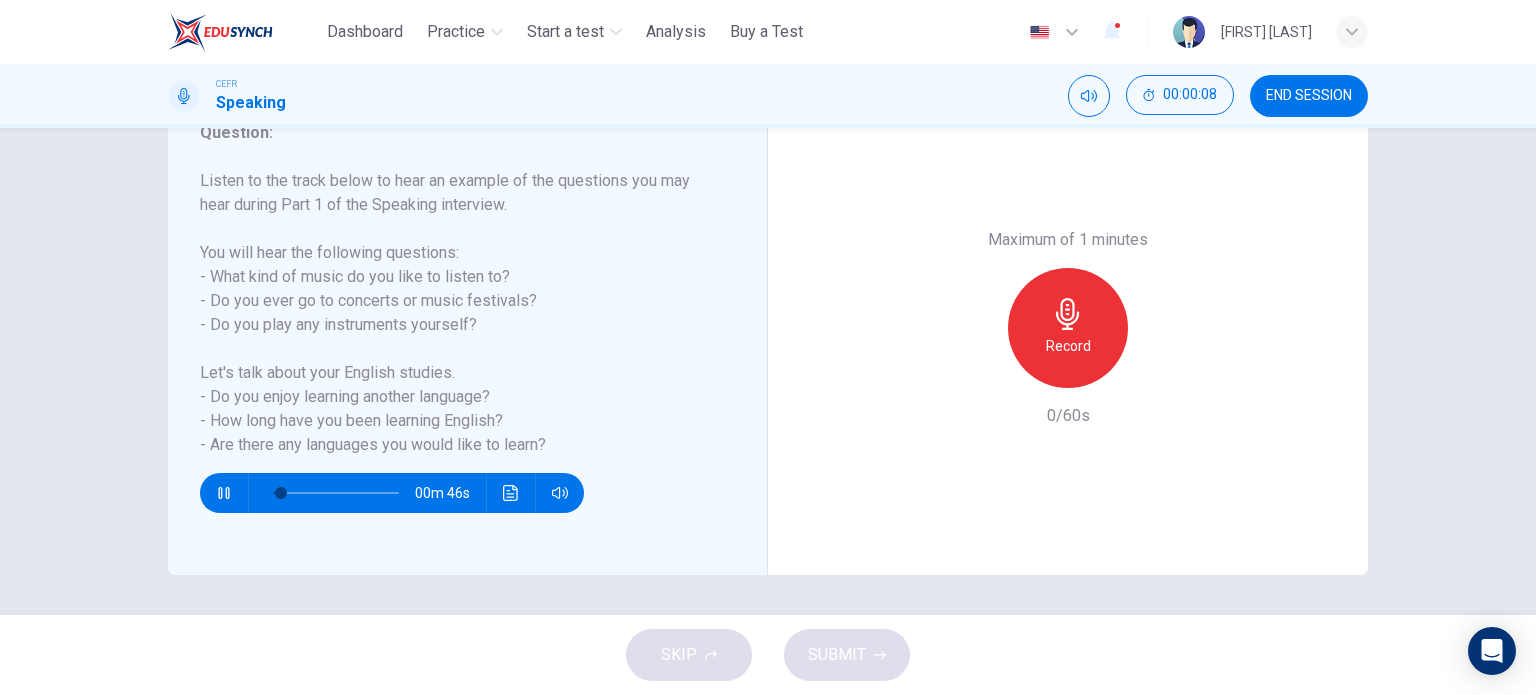 type on "*" 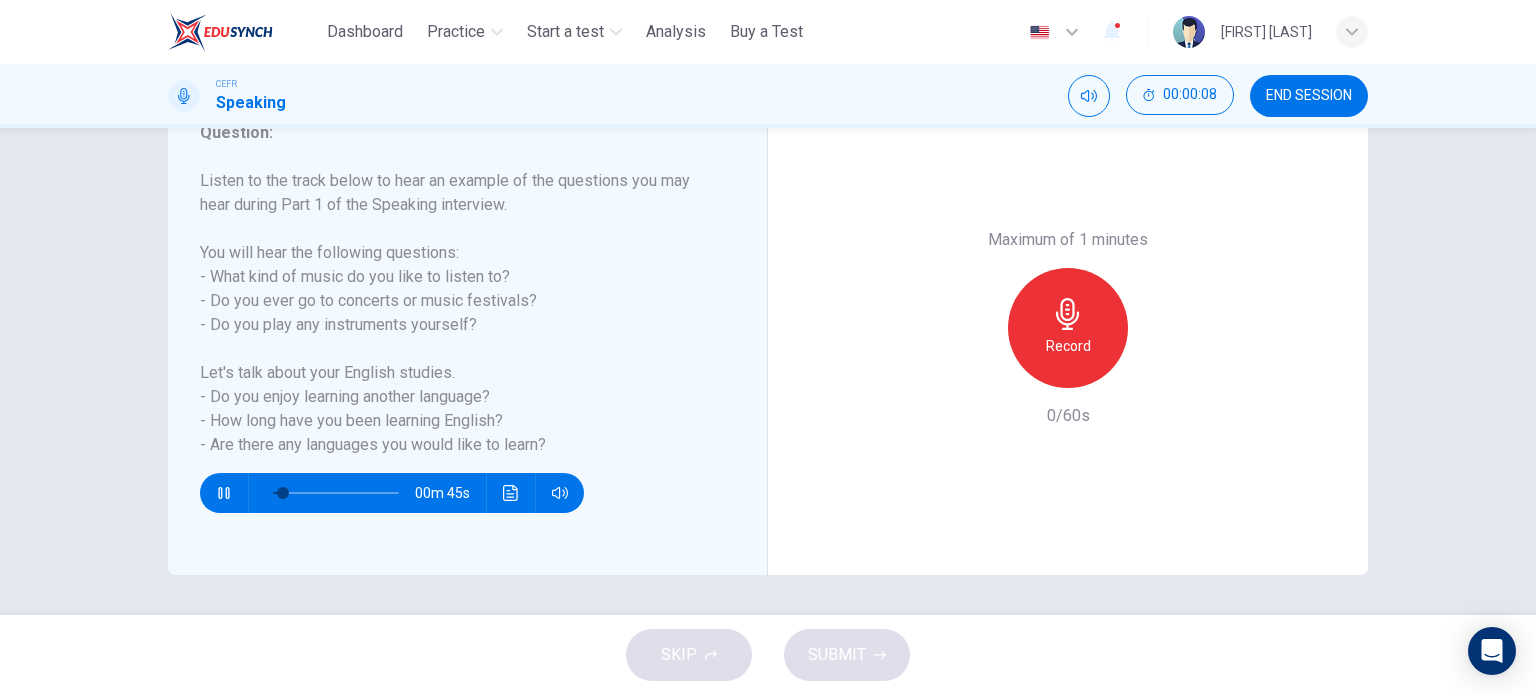 type 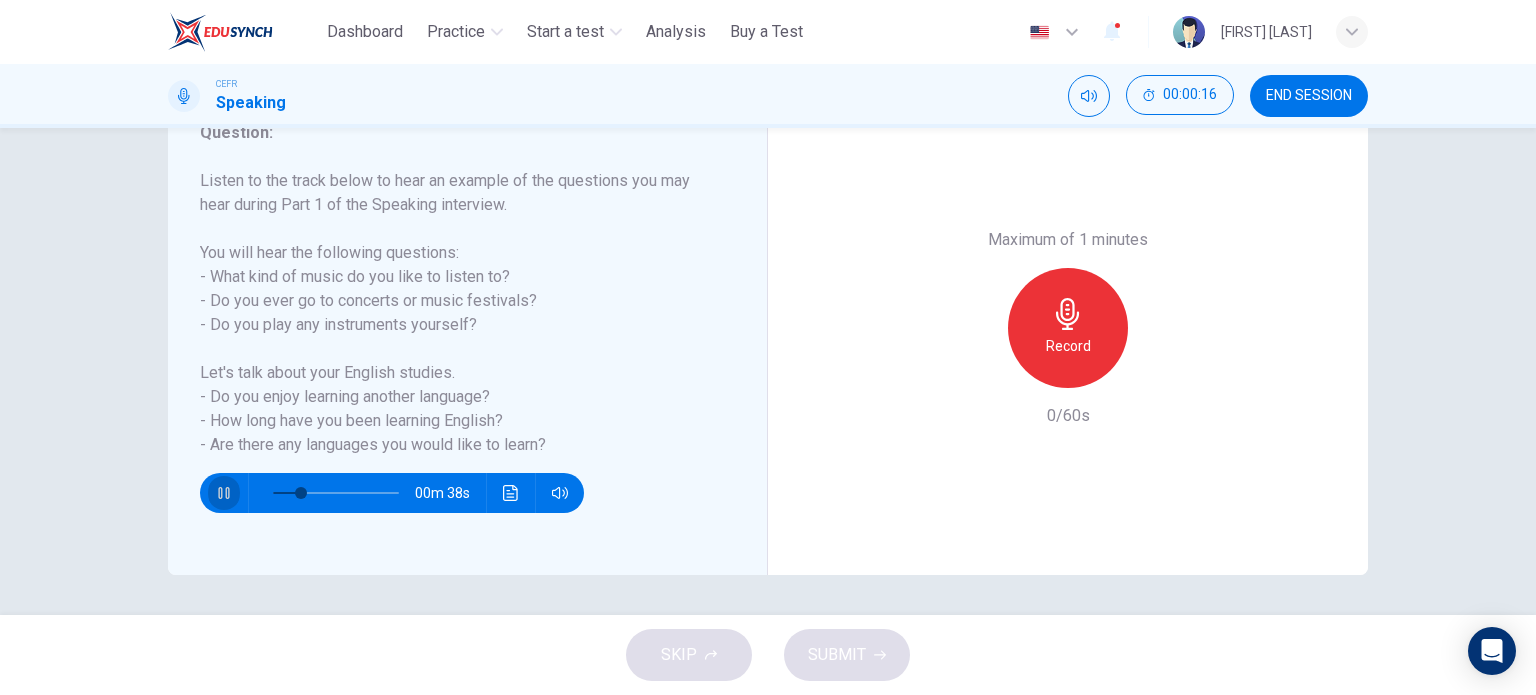 click 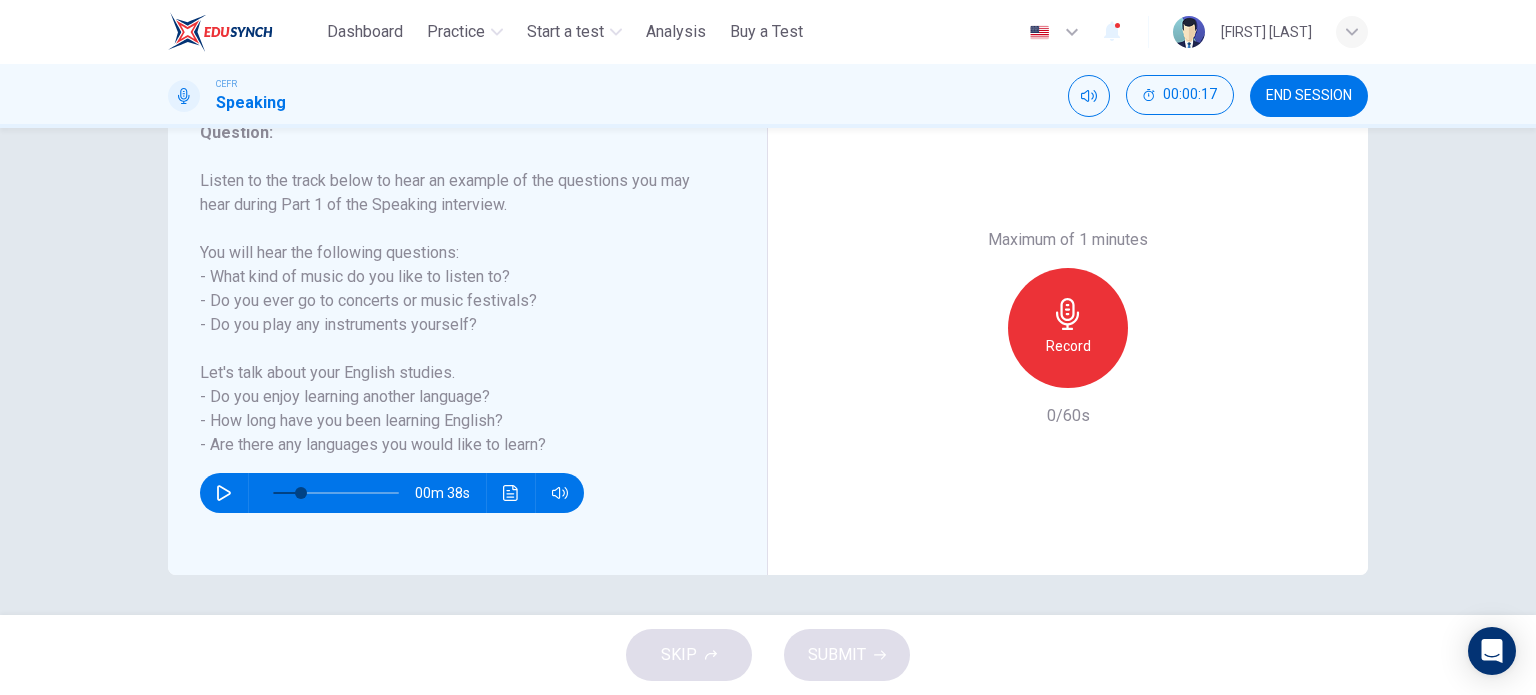 click on "END SESSION" at bounding box center (1309, 96) 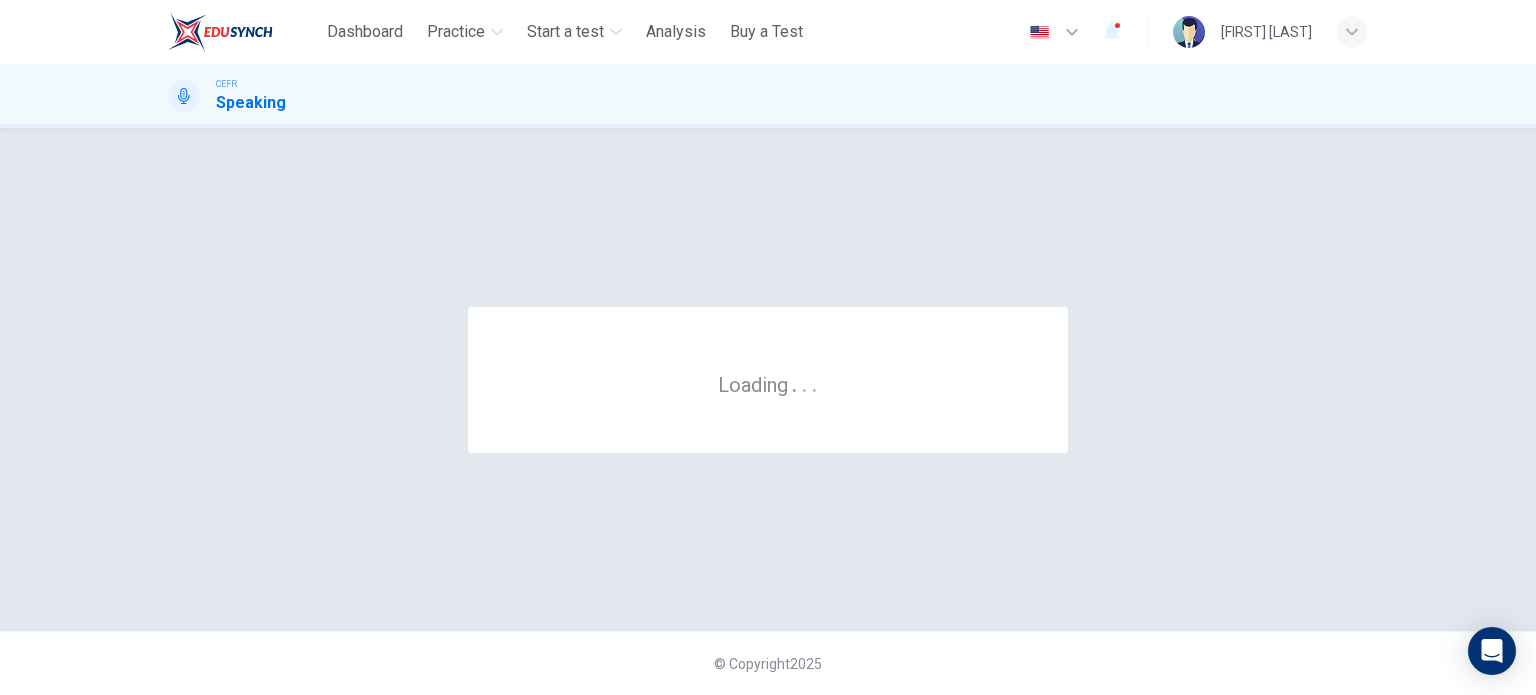scroll, scrollTop: 0, scrollLeft: 0, axis: both 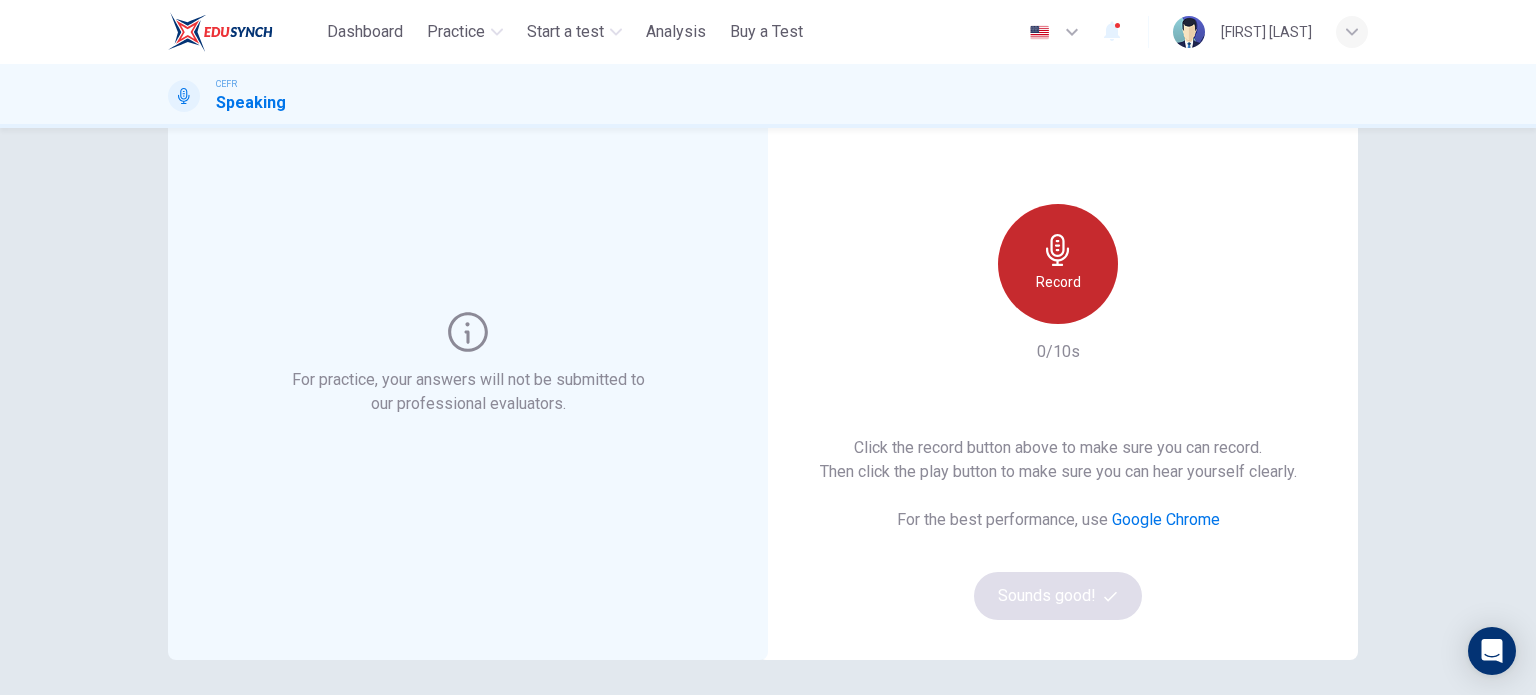 click on "Record" at bounding box center [1058, 264] 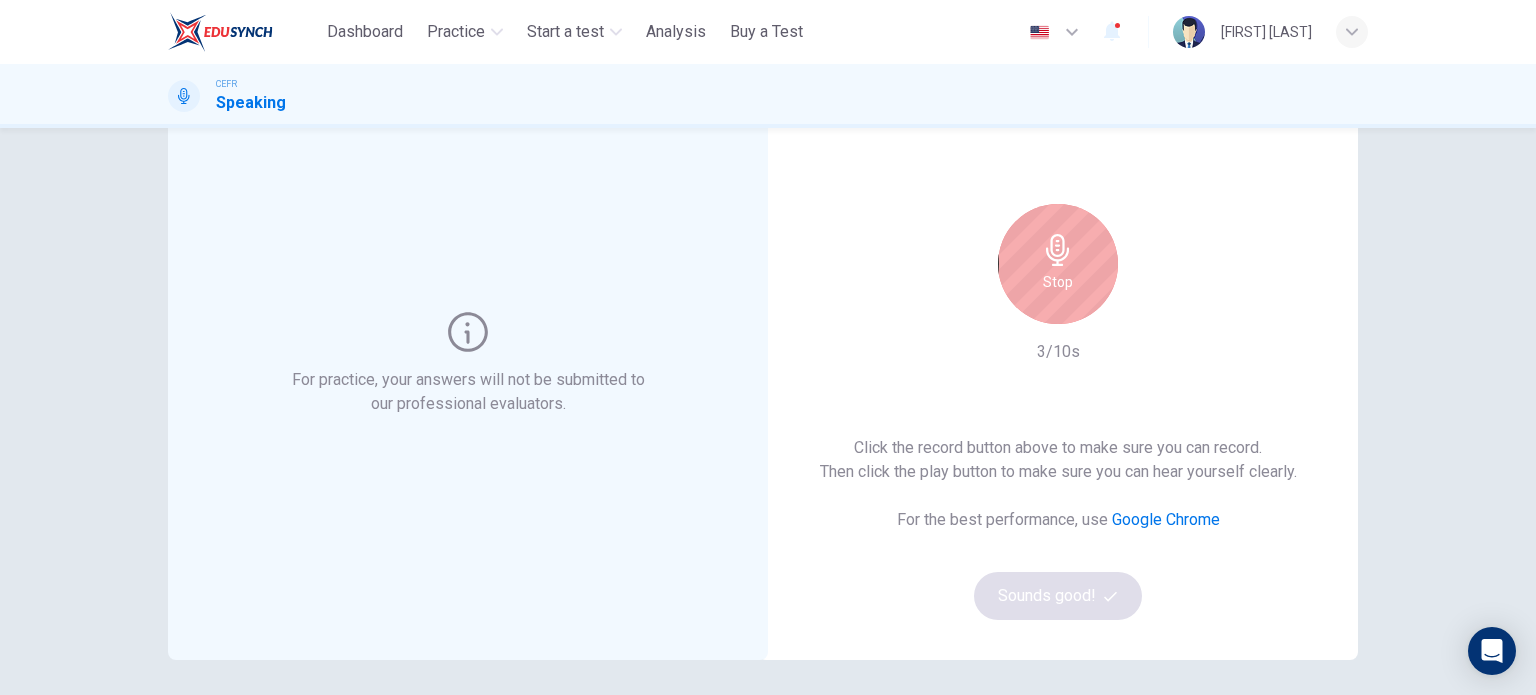 click on "Stop" at bounding box center (1058, 264) 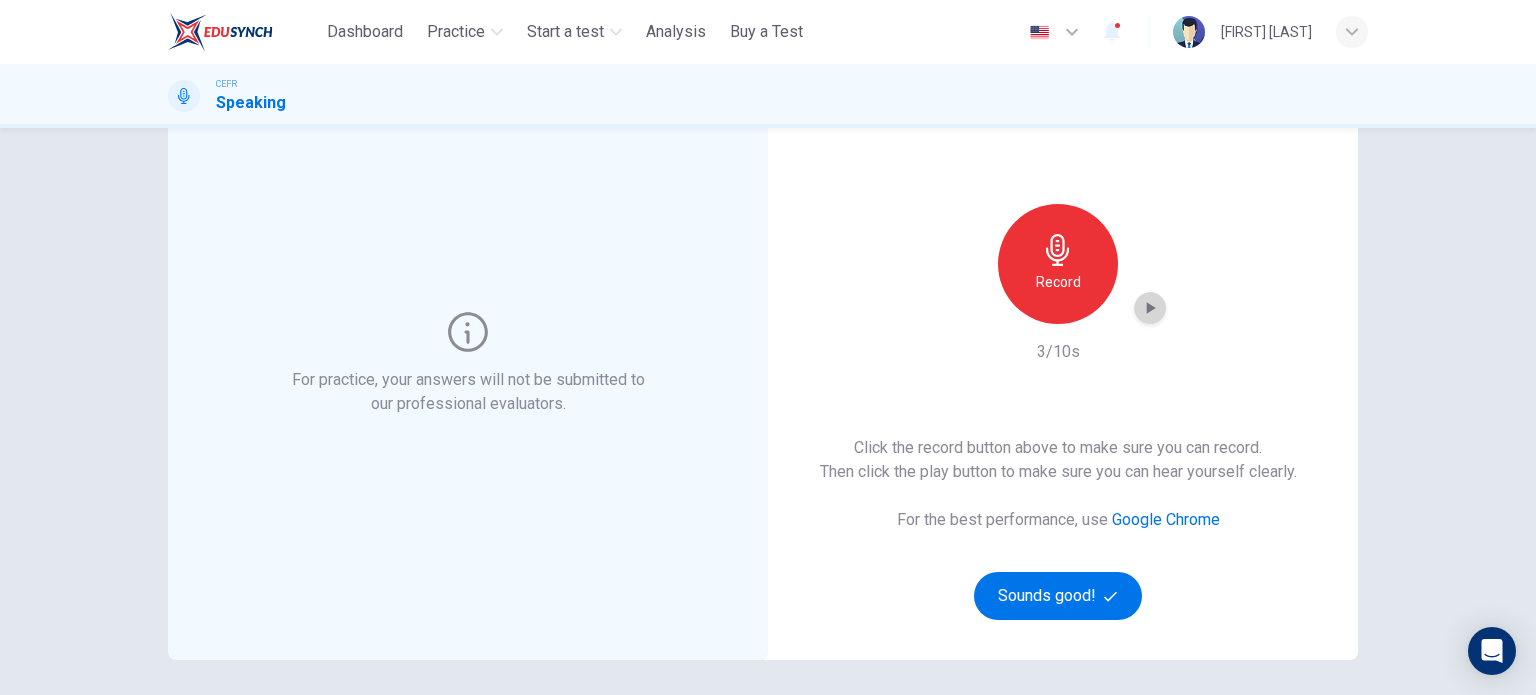 click 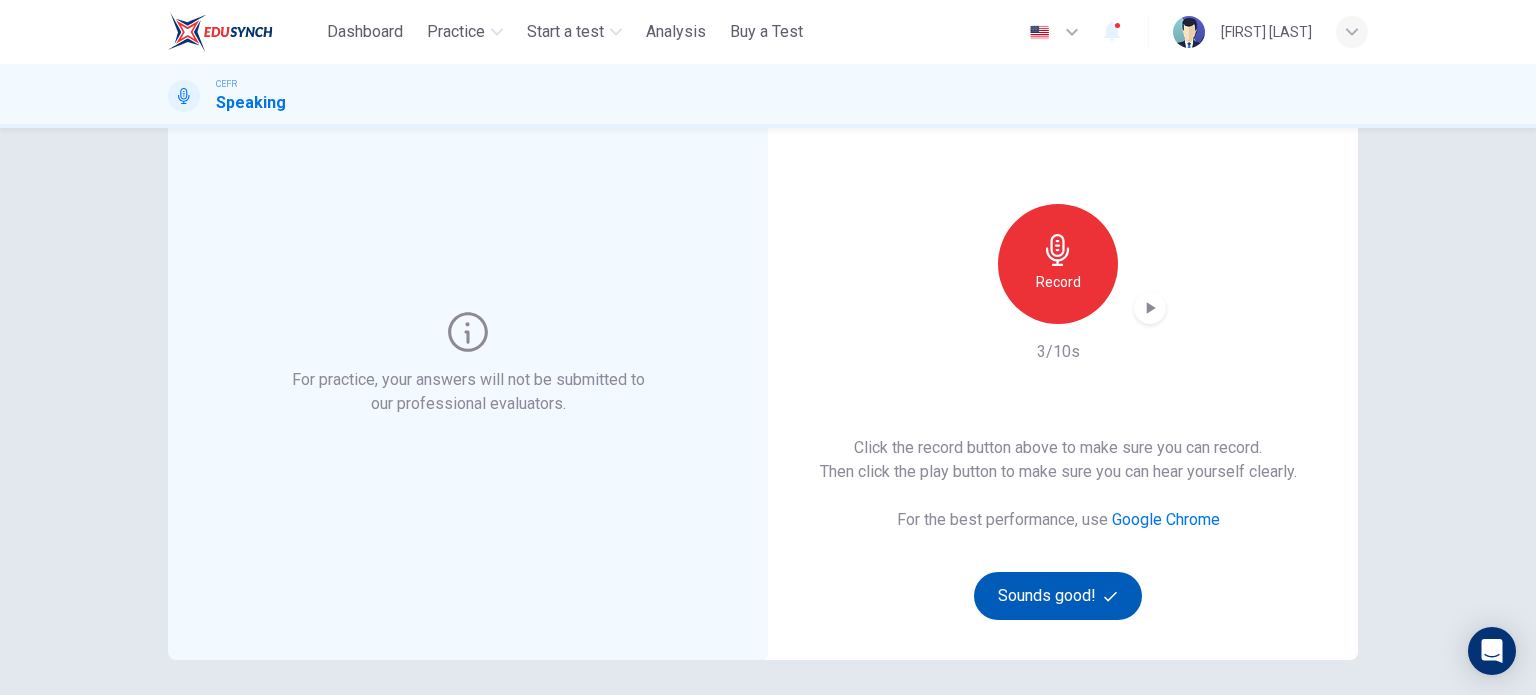 click on "Sounds good!" at bounding box center (1058, 596) 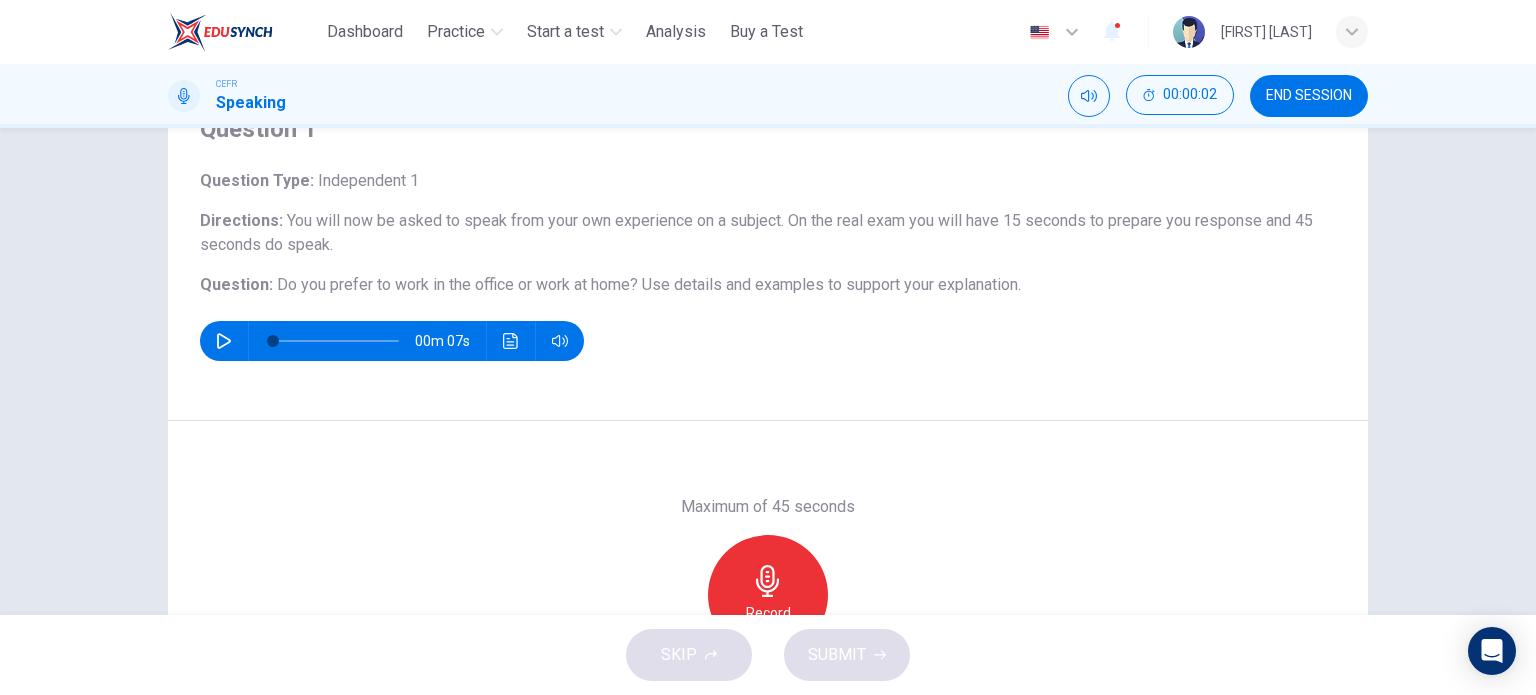 scroll, scrollTop: 100, scrollLeft: 0, axis: vertical 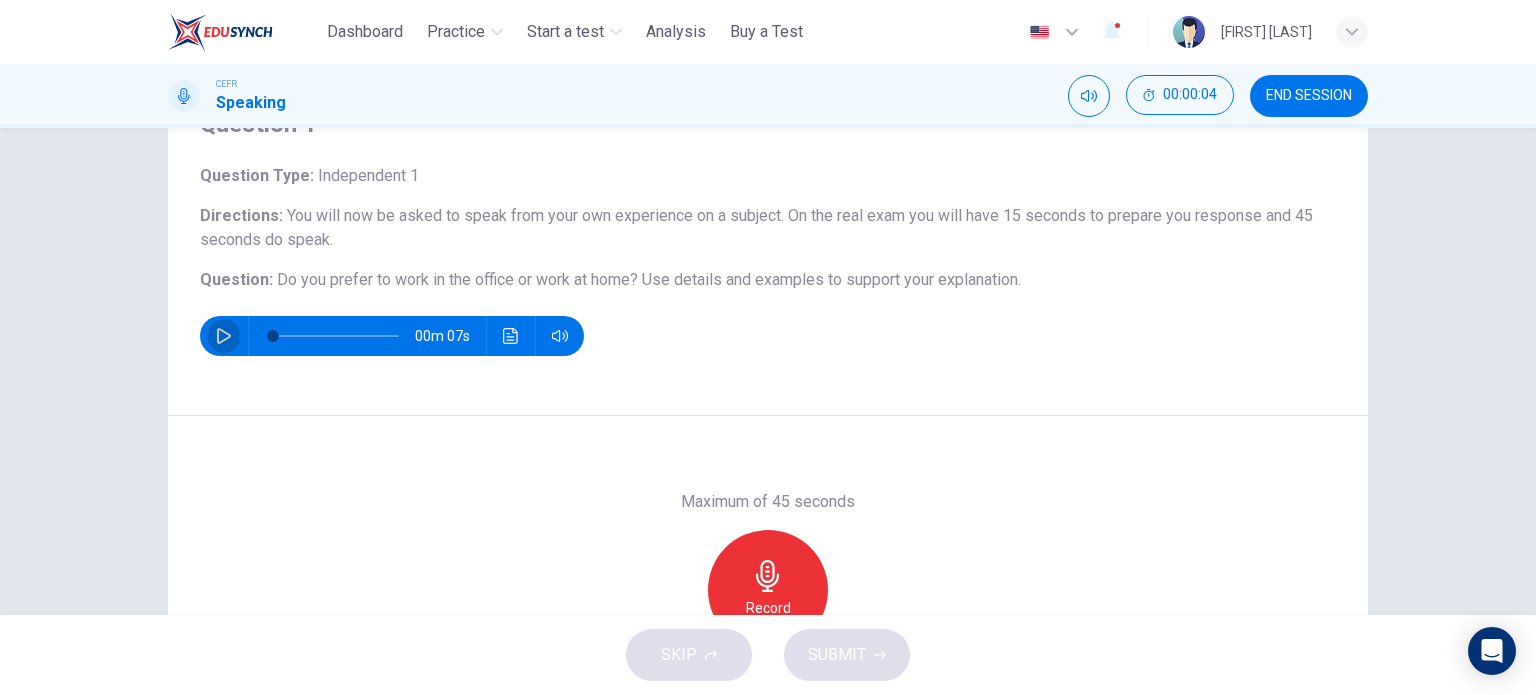 click at bounding box center [224, 336] 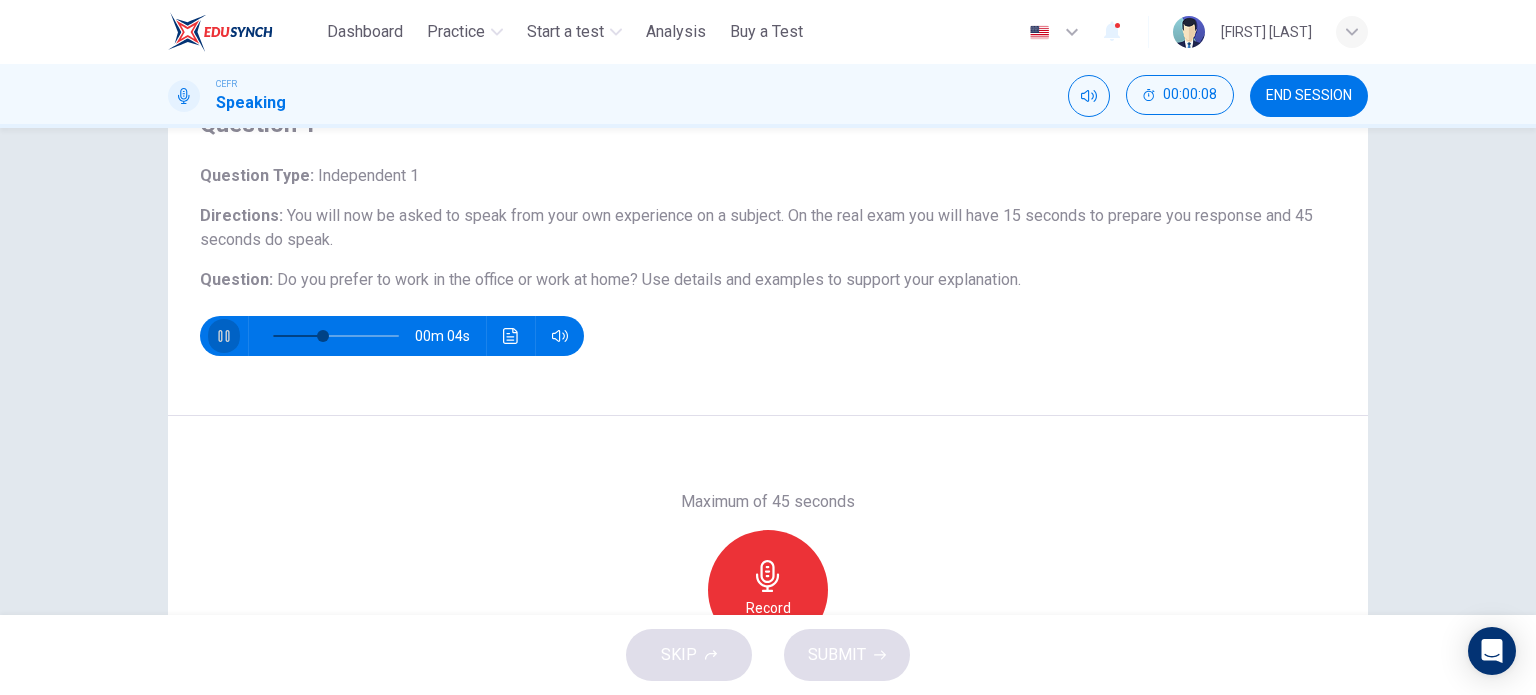 click at bounding box center (224, 336) 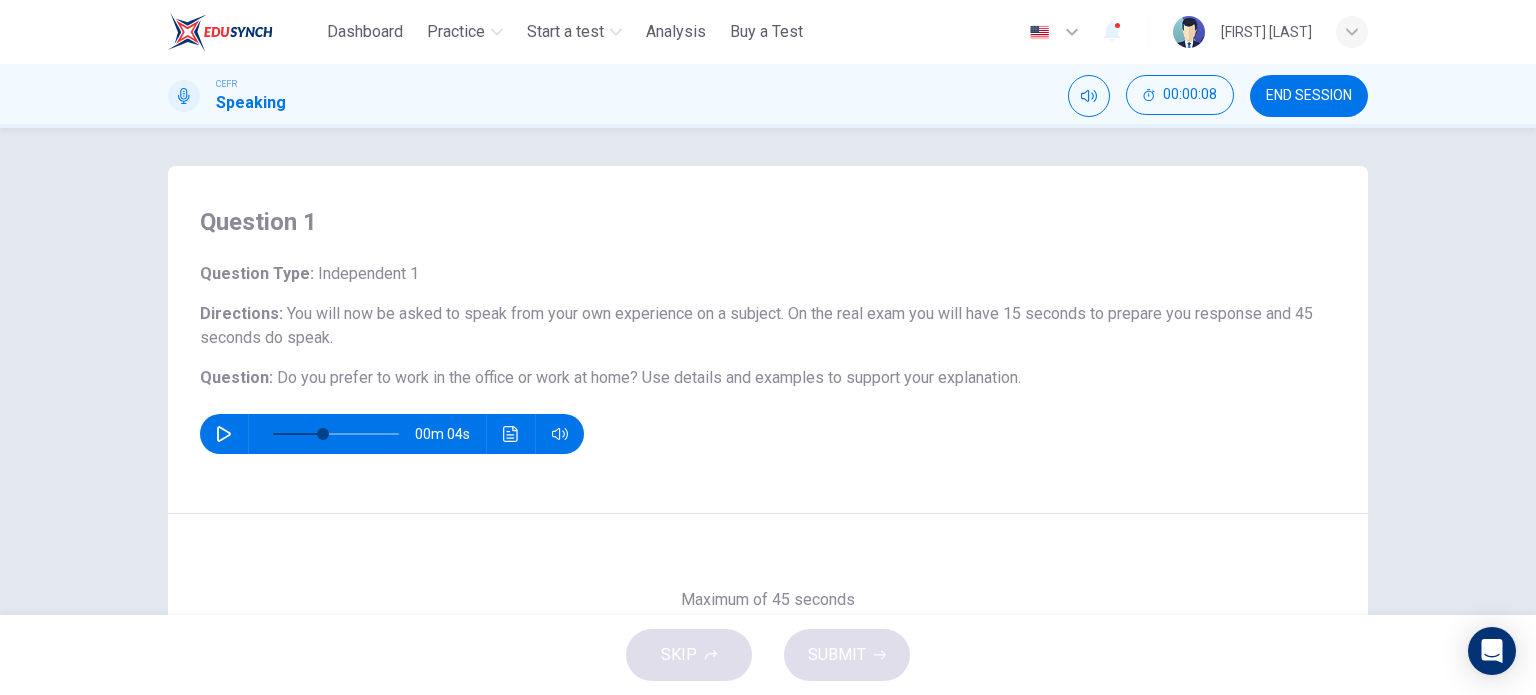 scroll, scrollTop: 0, scrollLeft: 0, axis: both 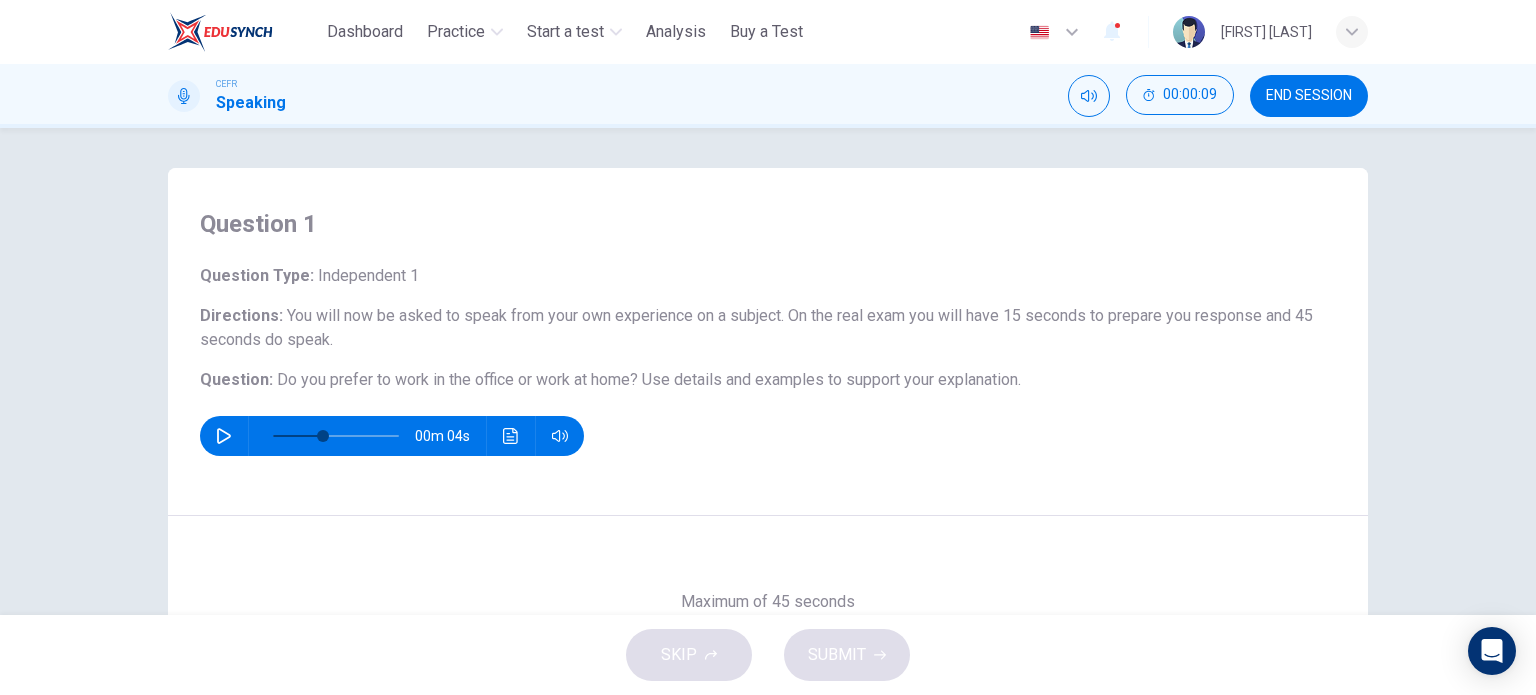 type 